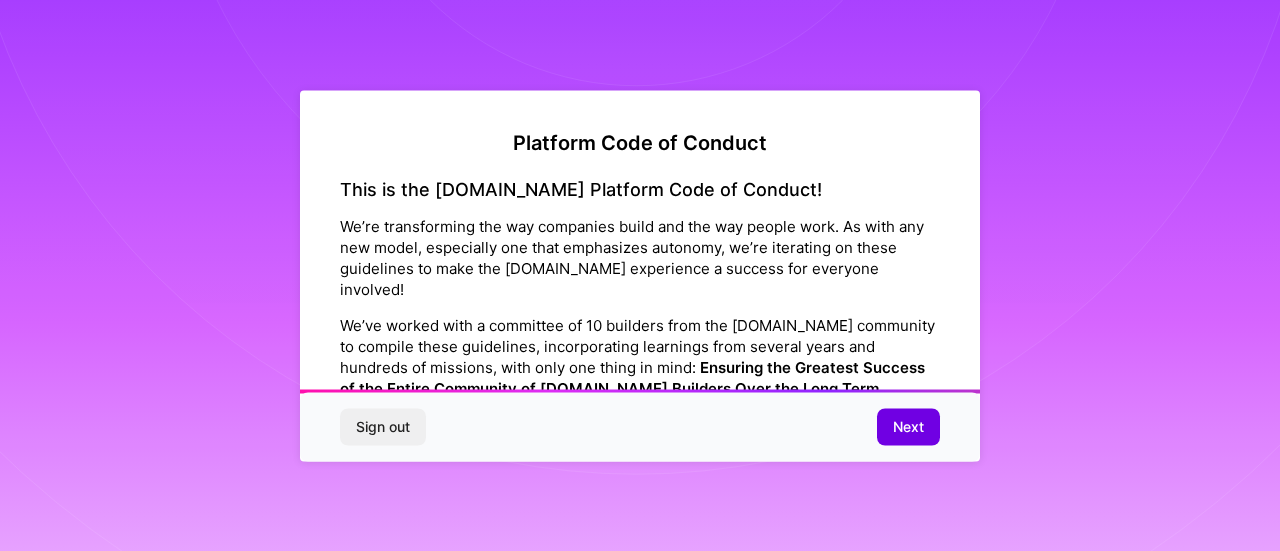scroll, scrollTop: 0, scrollLeft: 0, axis: both 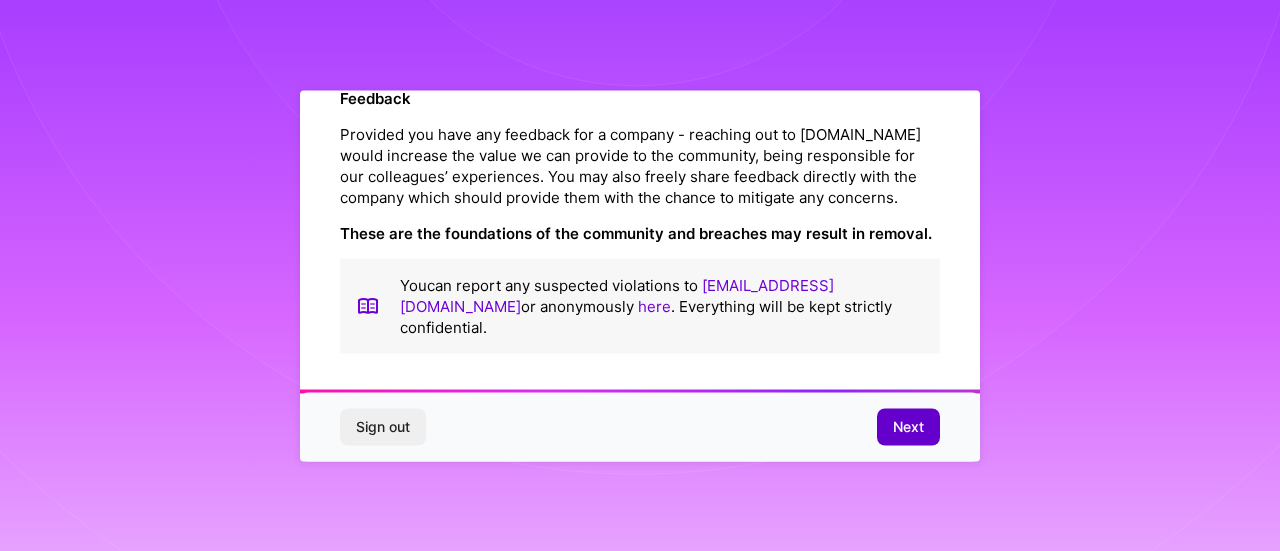 click on "Next" at bounding box center (908, 427) 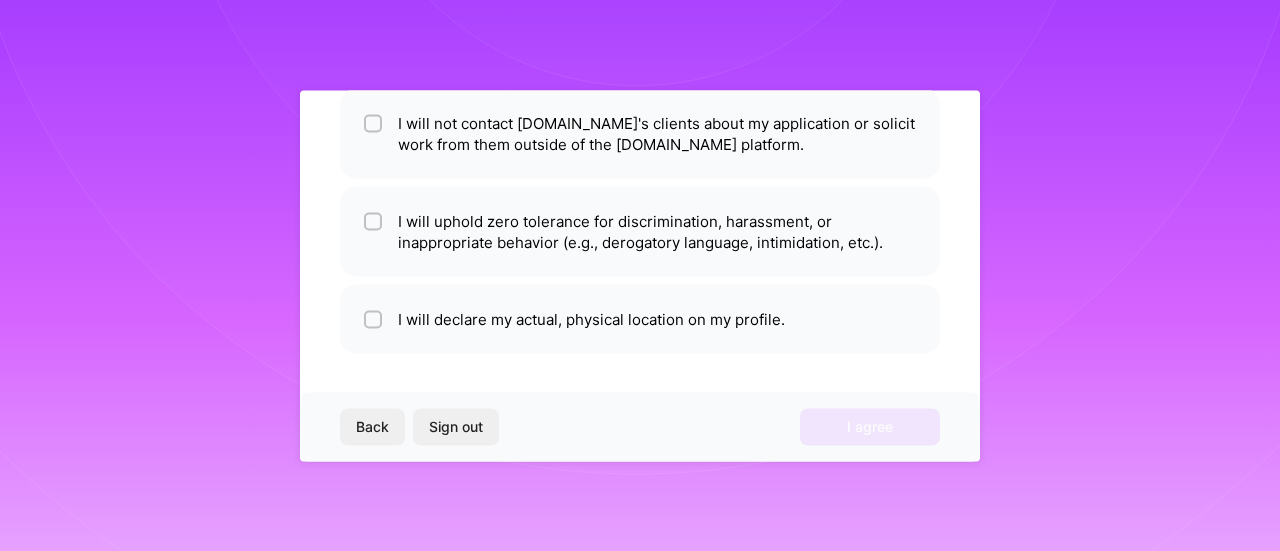 scroll, scrollTop: 168, scrollLeft: 0, axis: vertical 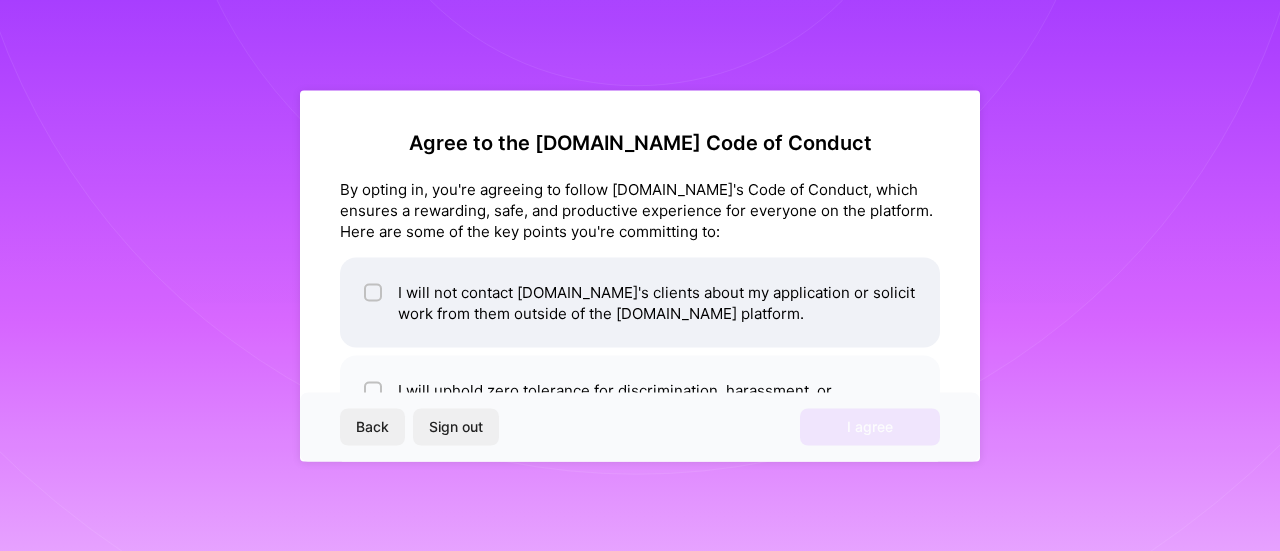 click at bounding box center (375, 293) 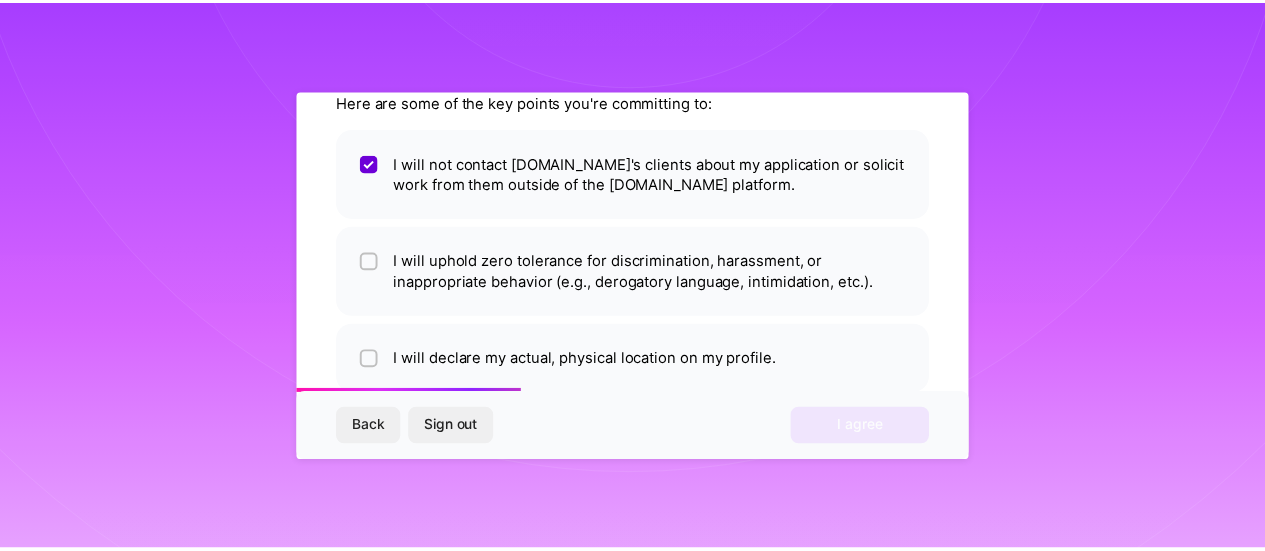 scroll, scrollTop: 168, scrollLeft: 0, axis: vertical 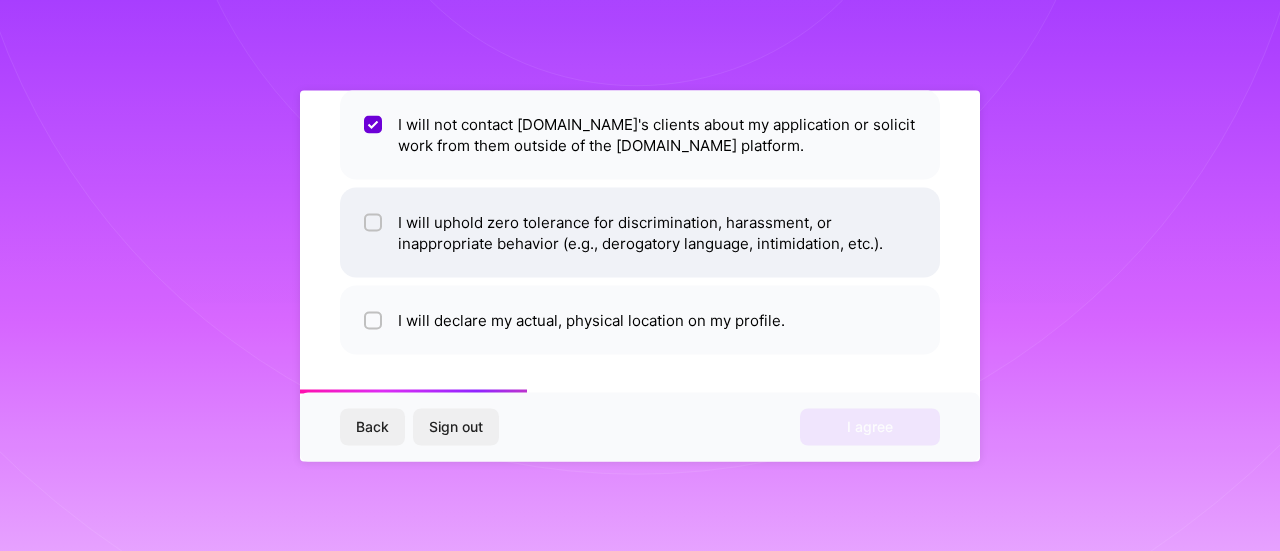 click at bounding box center (373, 222) 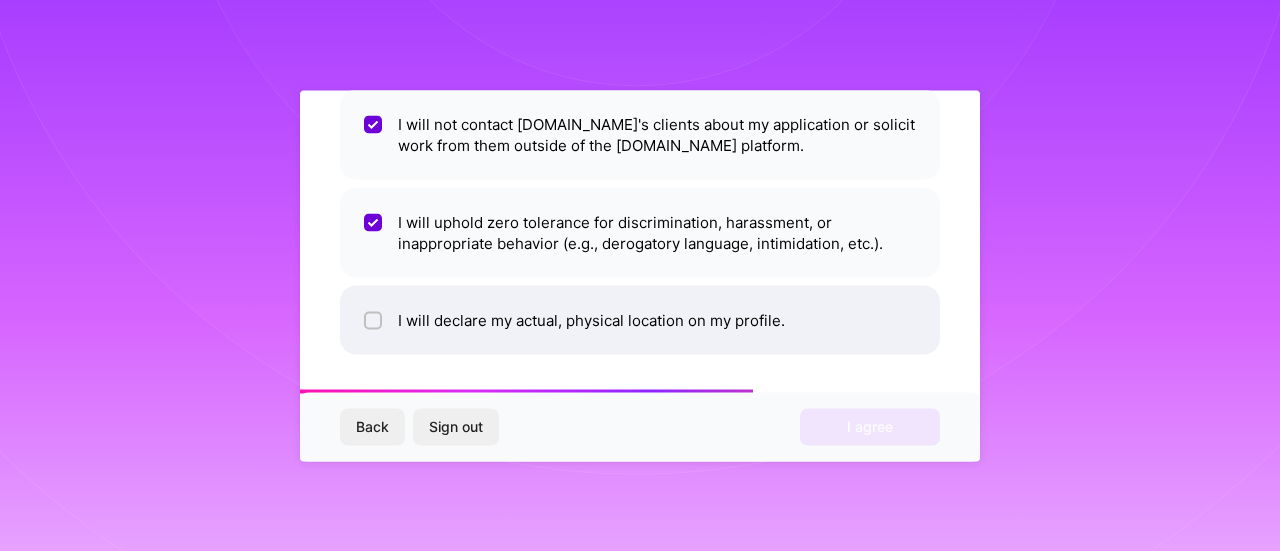 click at bounding box center [373, 320] 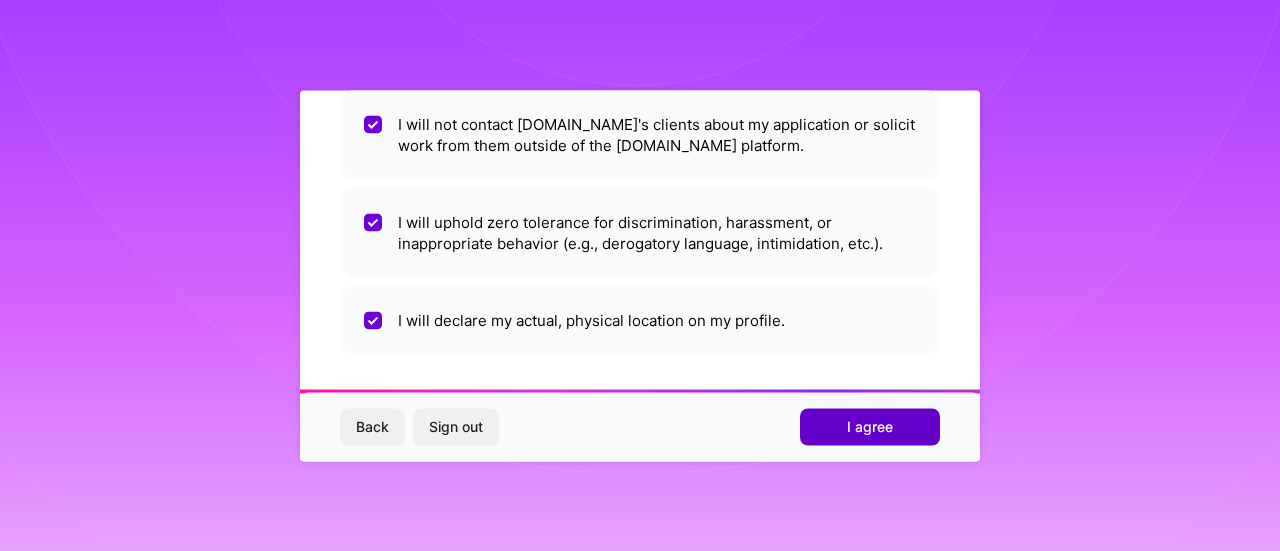click on "I agree" at bounding box center (870, 427) 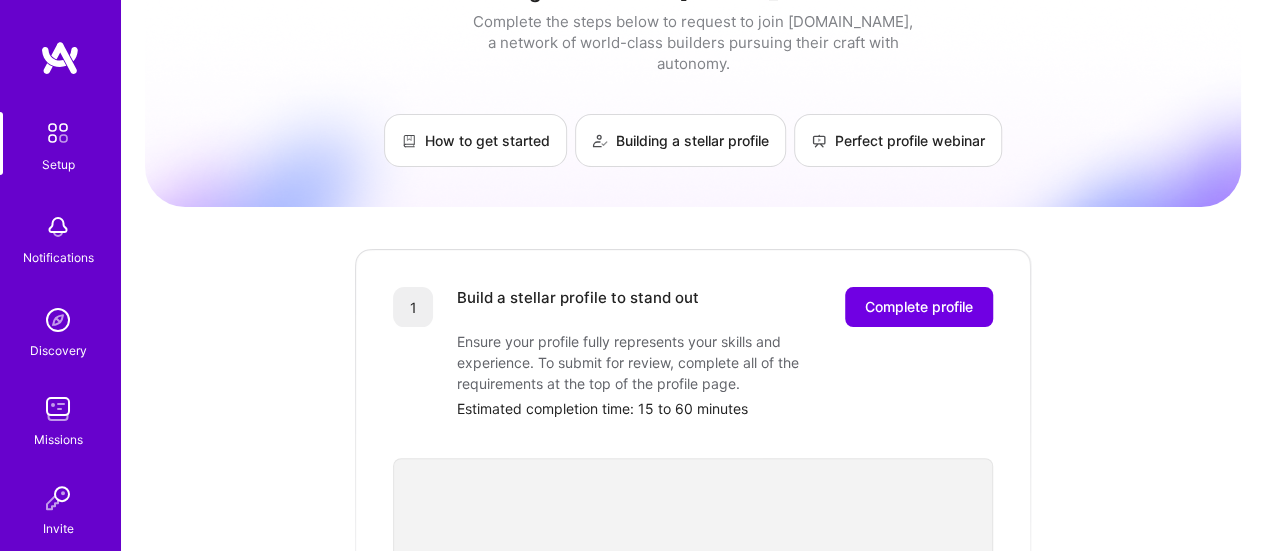 scroll, scrollTop: 60, scrollLeft: 0, axis: vertical 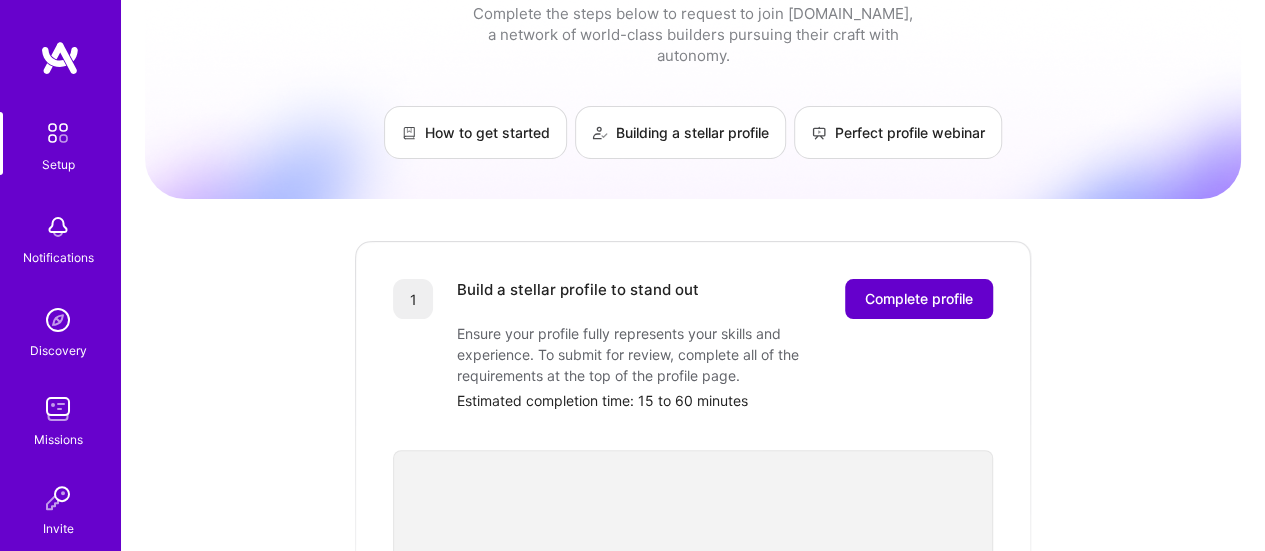click on "Complete profile" at bounding box center (919, 299) 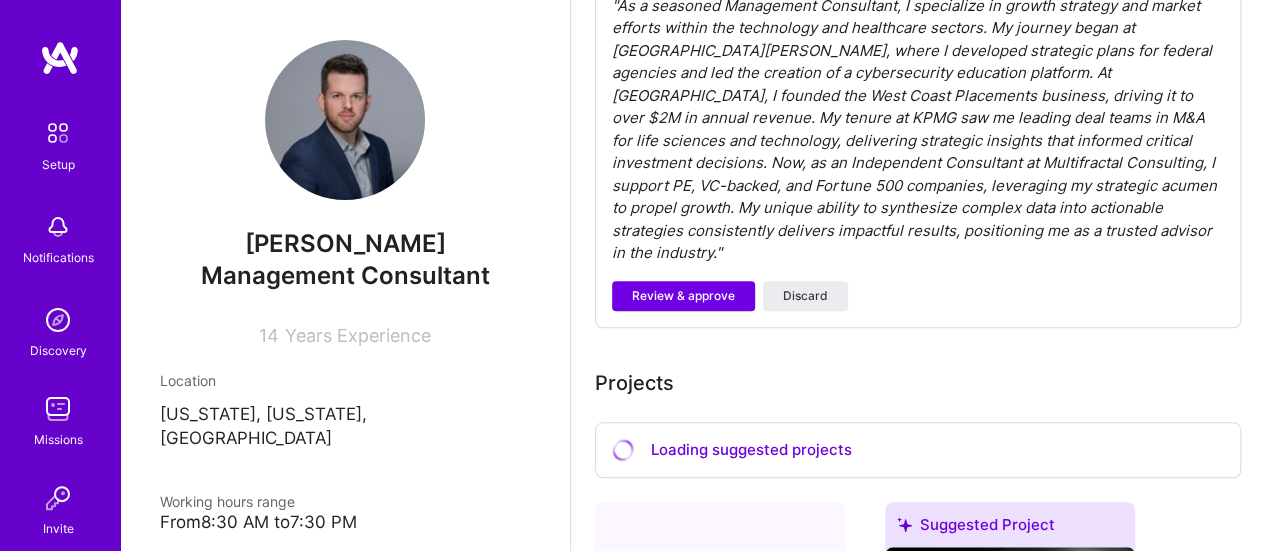 scroll, scrollTop: 704, scrollLeft: 0, axis: vertical 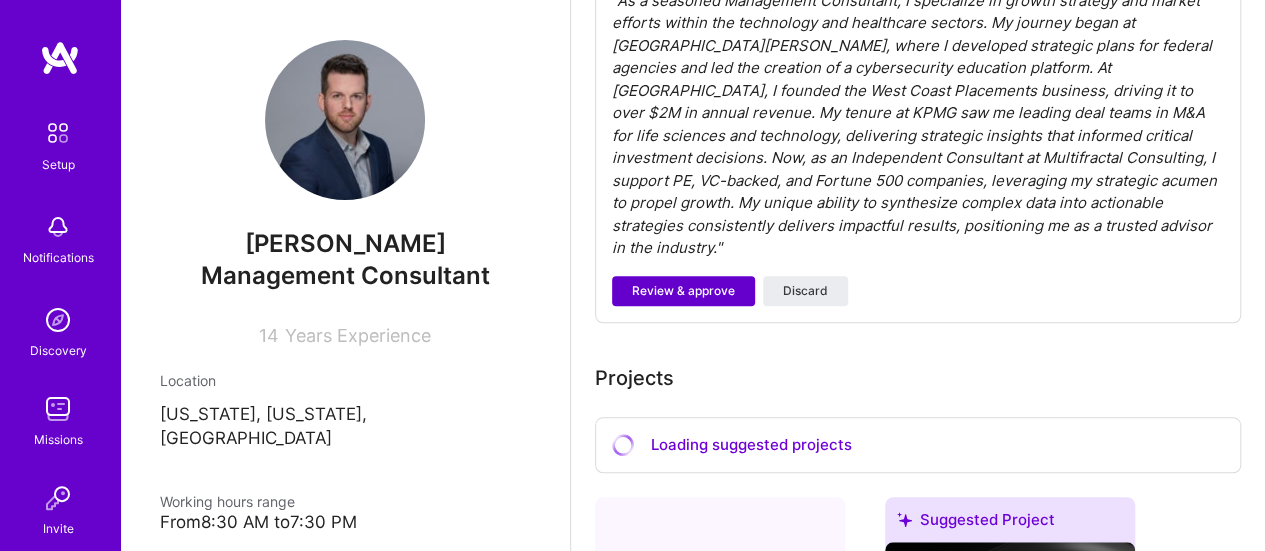 click on "Review & approve" at bounding box center [683, 291] 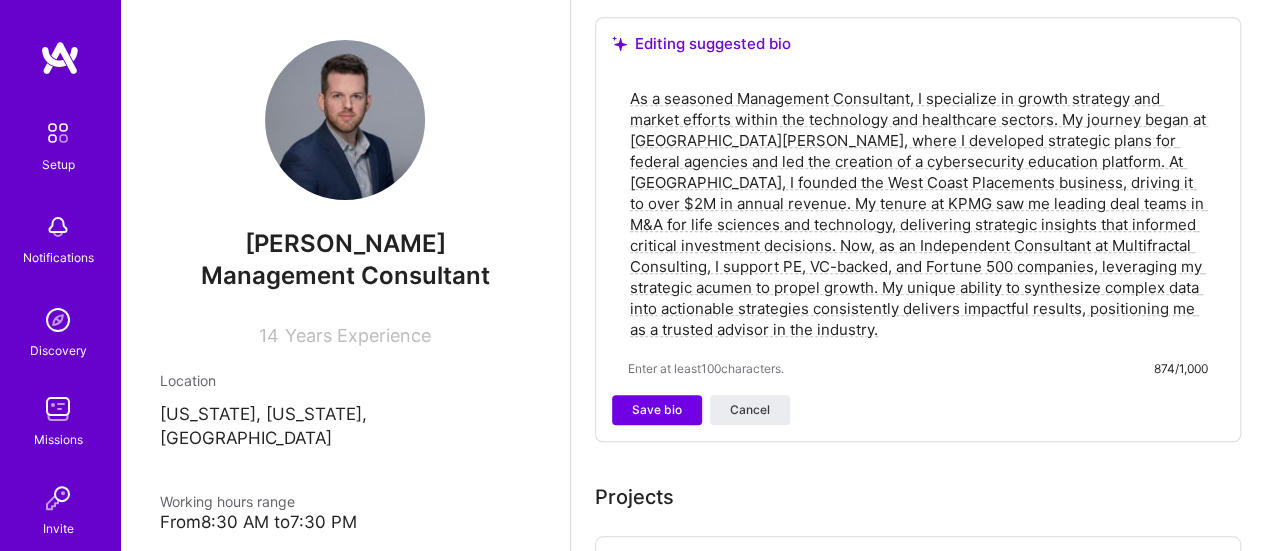 scroll, scrollTop: 619, scrollLeft: 0, axis: vertical 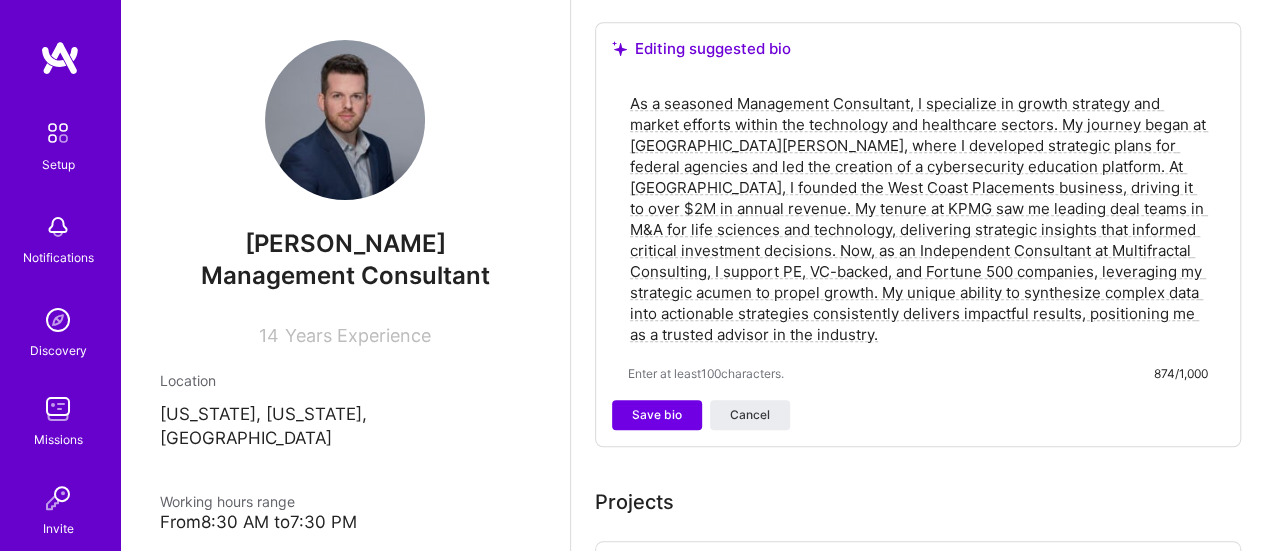 drag, startPoint x: 1118, startPoint y: 166, endPoint x: 1152, endPoint y: 189, distance: 41.04875 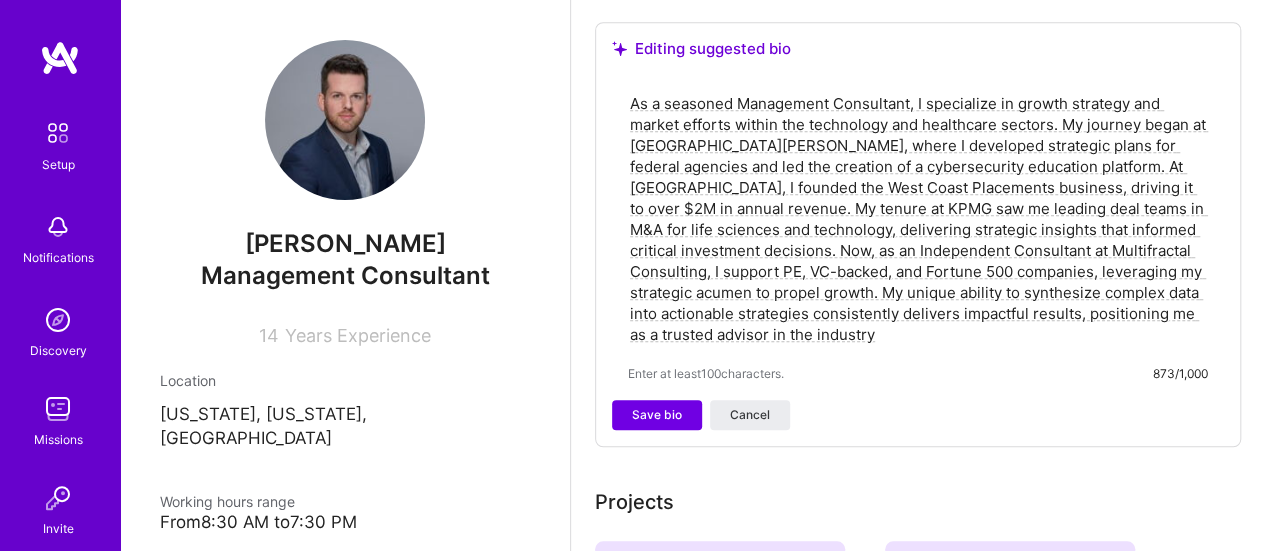 click on "As a seasoned Management Consultant, I specialize in growth strategy and market efforts within the technology and healthcare sectors. My journey began at [GEOGRAPHIC_DATA][PERSON_NAME], where I developed strategic plans for federal agencies and led the creation of a cybersecurity education platform. At [GEOGRAPHIC_DATA], I founded the West Coast Placements business, driving it to over $2M in annual revenue. My tenure at KPMG saw me leading deal teams in M&A for life sciences and technology, delivering strategic insights that informed critical investment decisions. Now, as an Independent Consultant at Multifractal Consulting, I support PE, VC-backed, and Fortune 500 companies, leveraging my strategic acumen to propel growth. My unique ability to synthesize complex data into actionable strategies consistently delivers impactful results, positioning me as a trusted advisor in the industry" at bounding box center [918, 219] 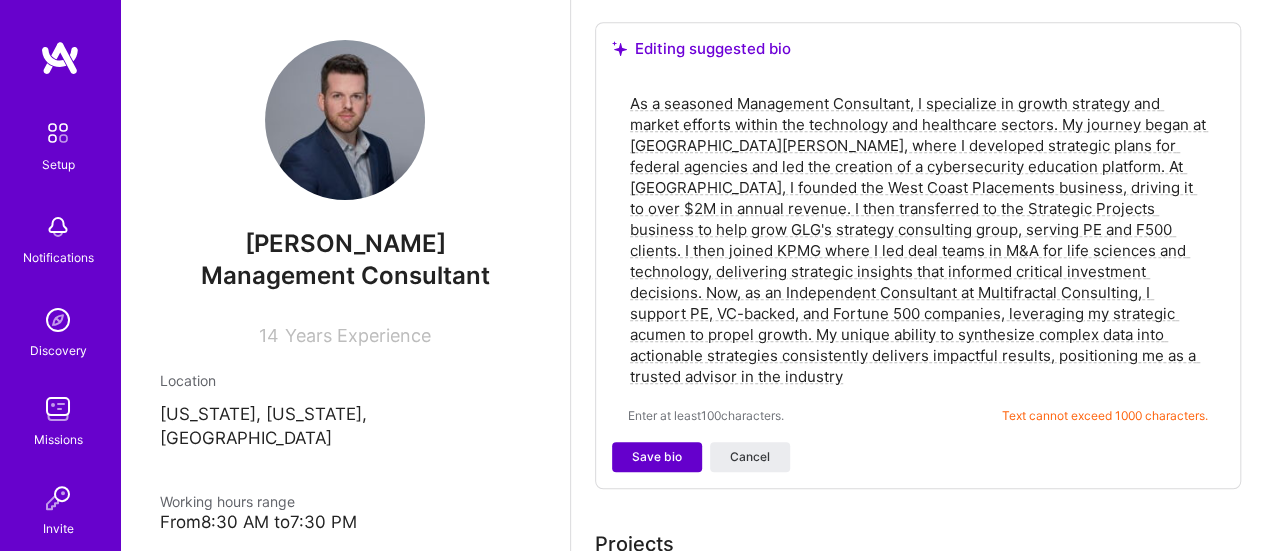 type on "As a seasoned Management Consultant, I specialize in growth strategy and market efforts within the technology and healthcare sectors. My journey began at [GEOGRAPHIC_DATA][PERSON_NAME], where I developed strategic plans for federal agencies and led the creation of a cybersecurity education platform. At [GEOGRAPHIC_DATA], I founded the West Coast Placements business, driving it to over $2M in annual revenue. I then transferred to the Strategic Projects business to help grow GLG's strategy consulting group, serving PE and F500 clients. I then joined KPMG where I led deal teams in M&A for life sciences and technology, delivering strategic insights that informed critical investment decisions. Now, as an Independent Consultant at Multifractal Consulting, I support PE, VC-backed, and Fortune 500 companies, leveraging my strategic acumen to propel growth. My unique ability to synthesize complex data into actionable strategies consistently delivers impactful results, positioning me as a trusted advisor in the industry" 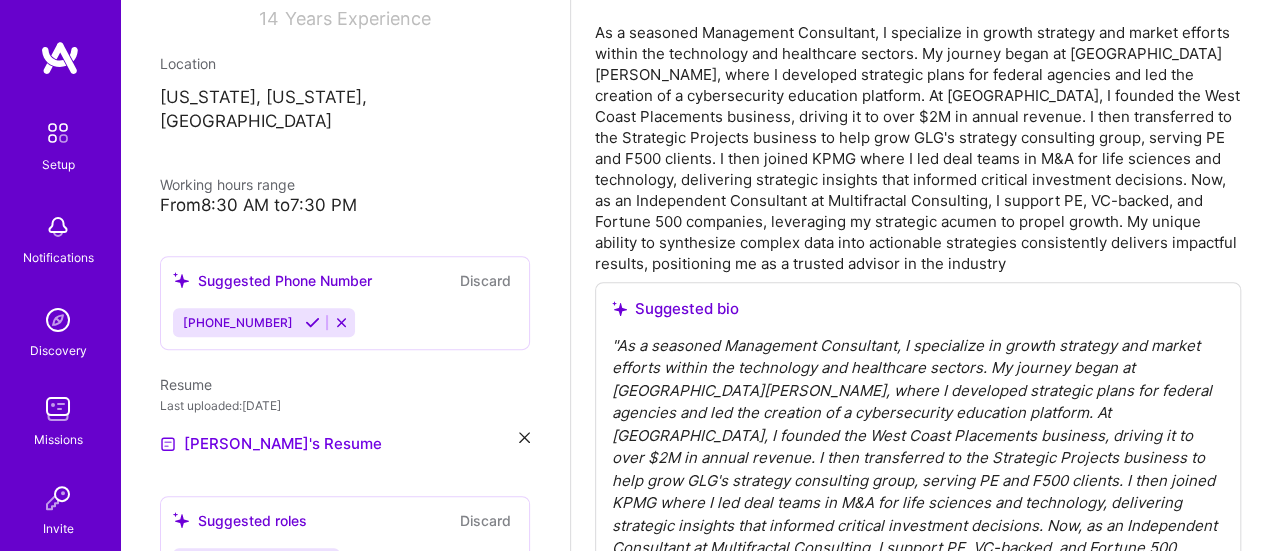 scroll, scrollTop: 320, scrollLeft: 0, axis: vertical 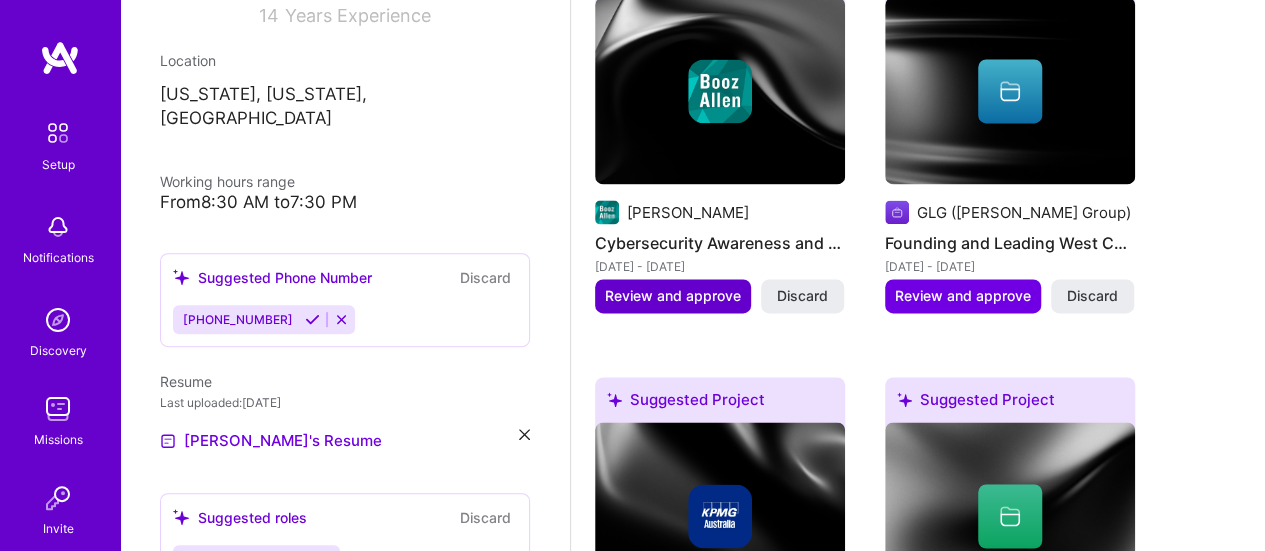 click on "Review and approve" at bounding box center [673, 296] 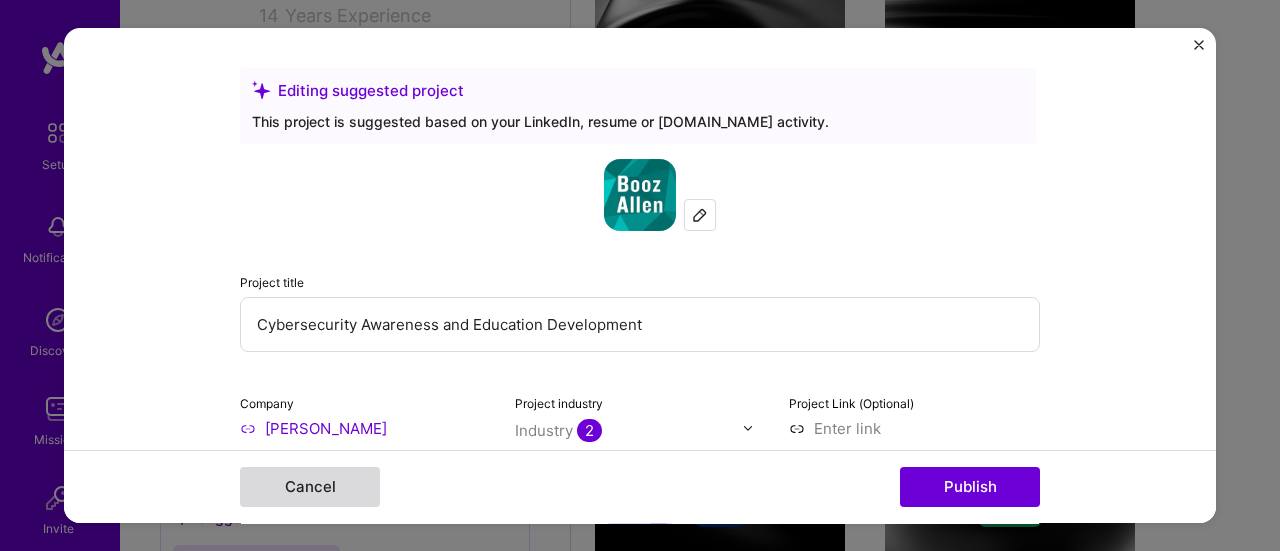 click on "Cancel" at bounding box center [310, 487] 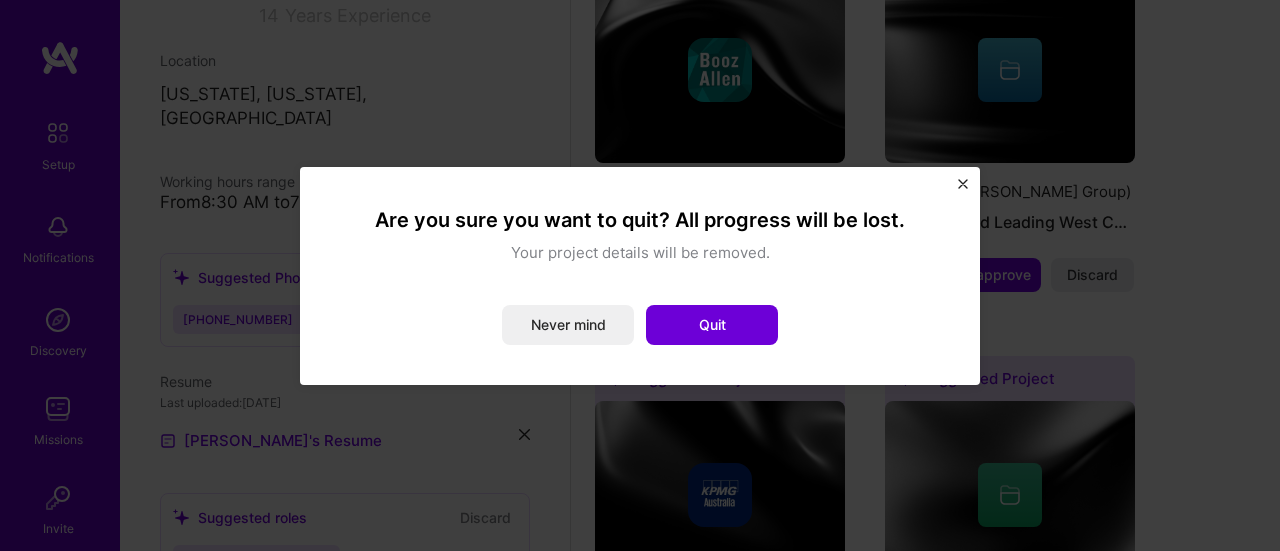 click at bounding box center (963, 184) 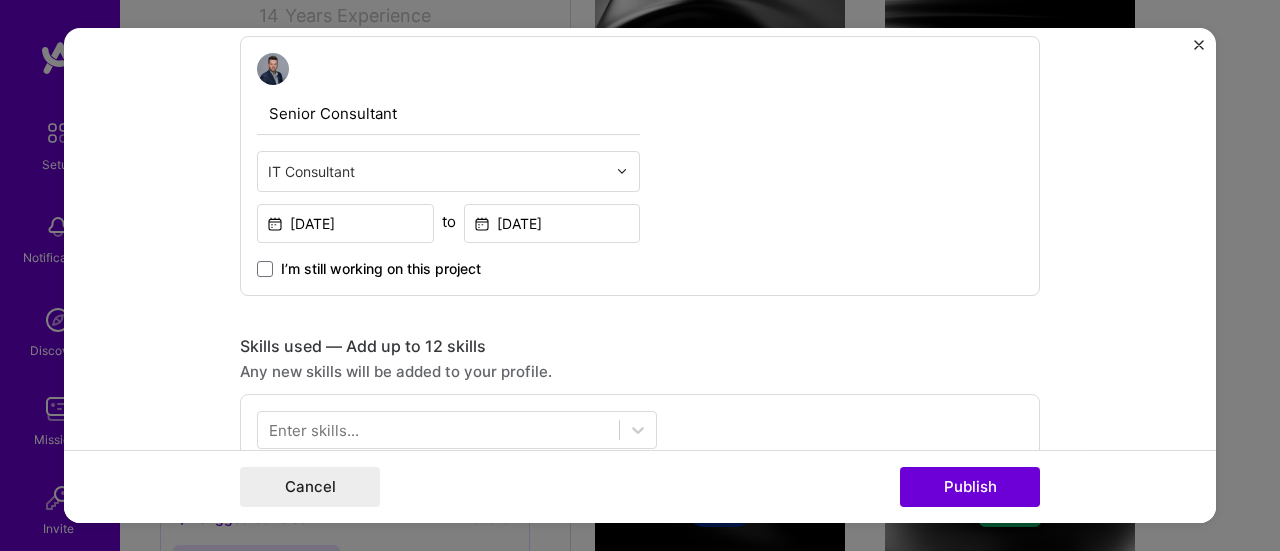 scroll, scrollTop: 697, scrollLeft: 0, axis: vertical 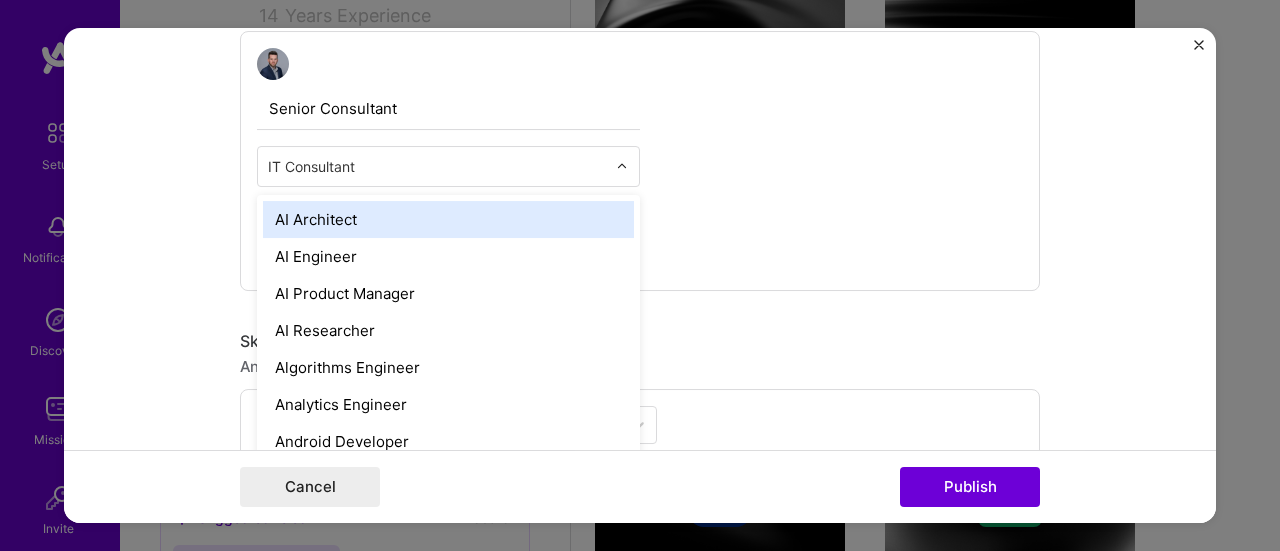 click on "IT Consultant" at bounding box center [437, 166] 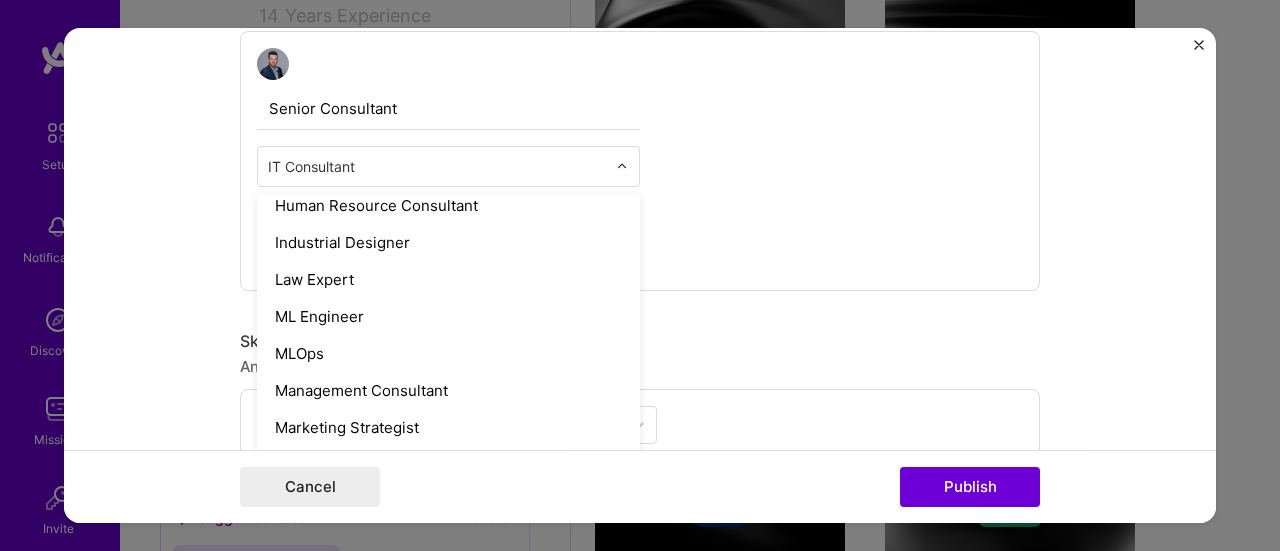 scroll, scrollTop: 1386, scrollLeft: 0, axis: vertical 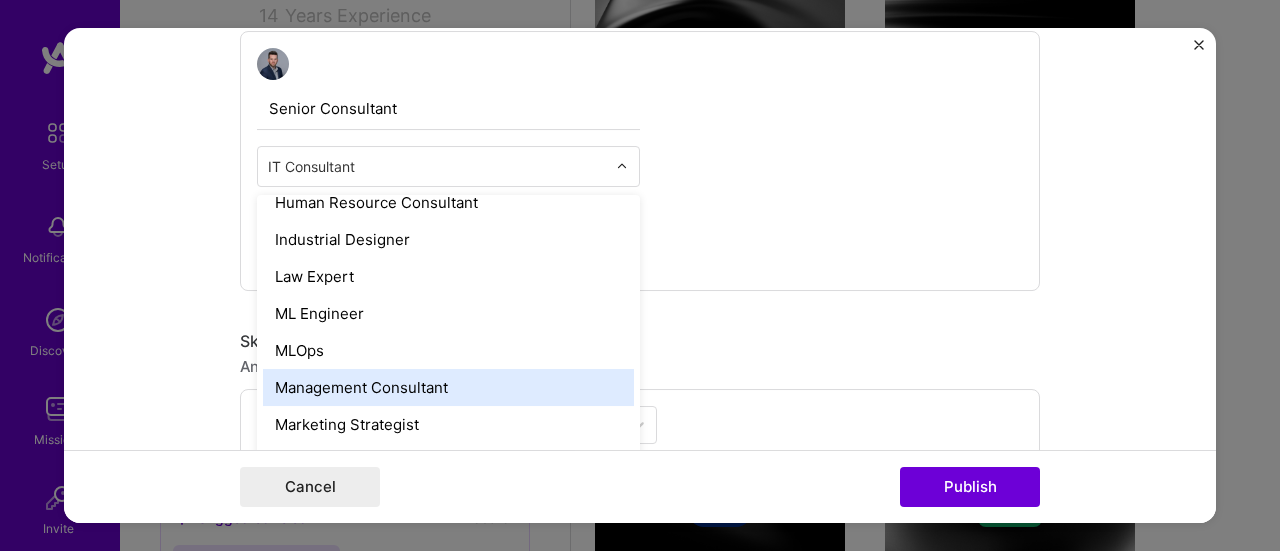click on "Management Consultant" at bounding box center [448, 387] 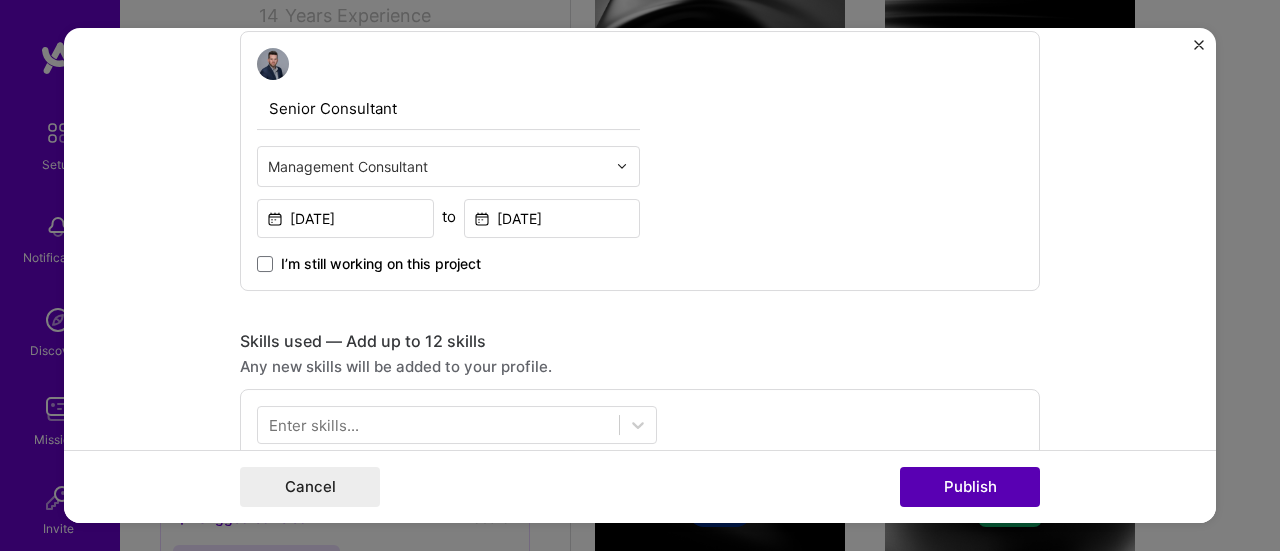 click on "Publish" at bounding box center (970, 487) 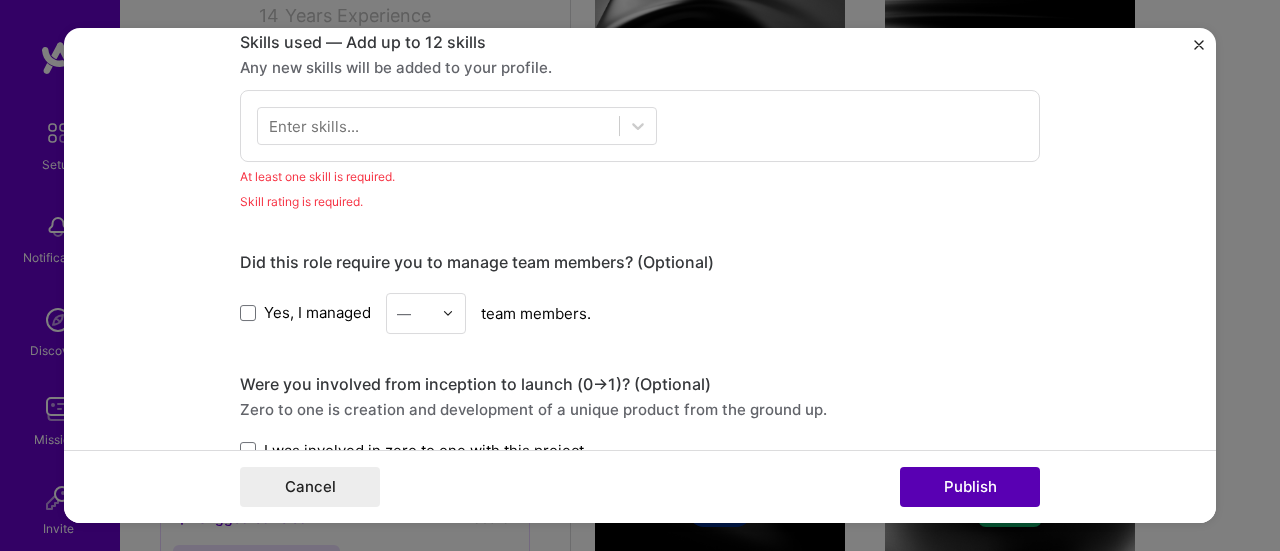 scroll, scrollTop: 998, scrollLeft: 0, axis: vertical 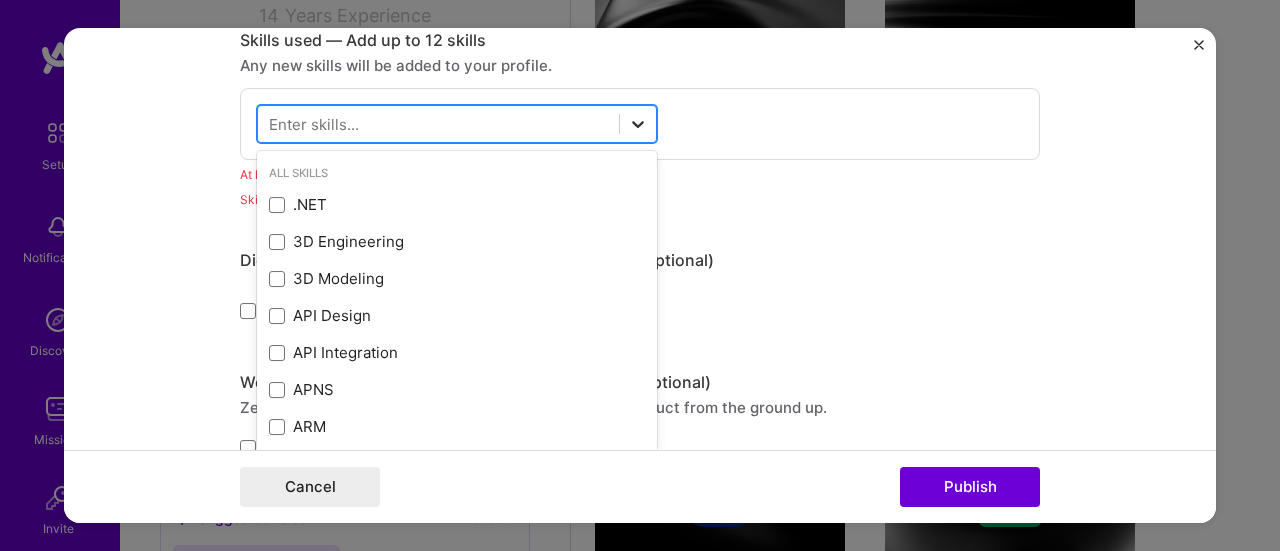 click 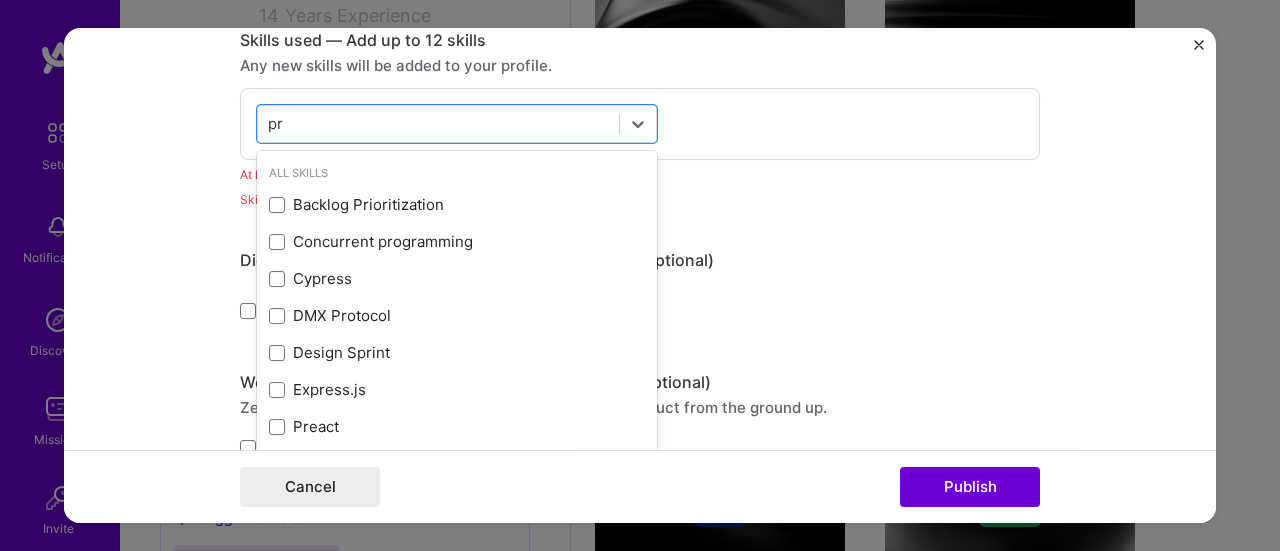 type on "p" 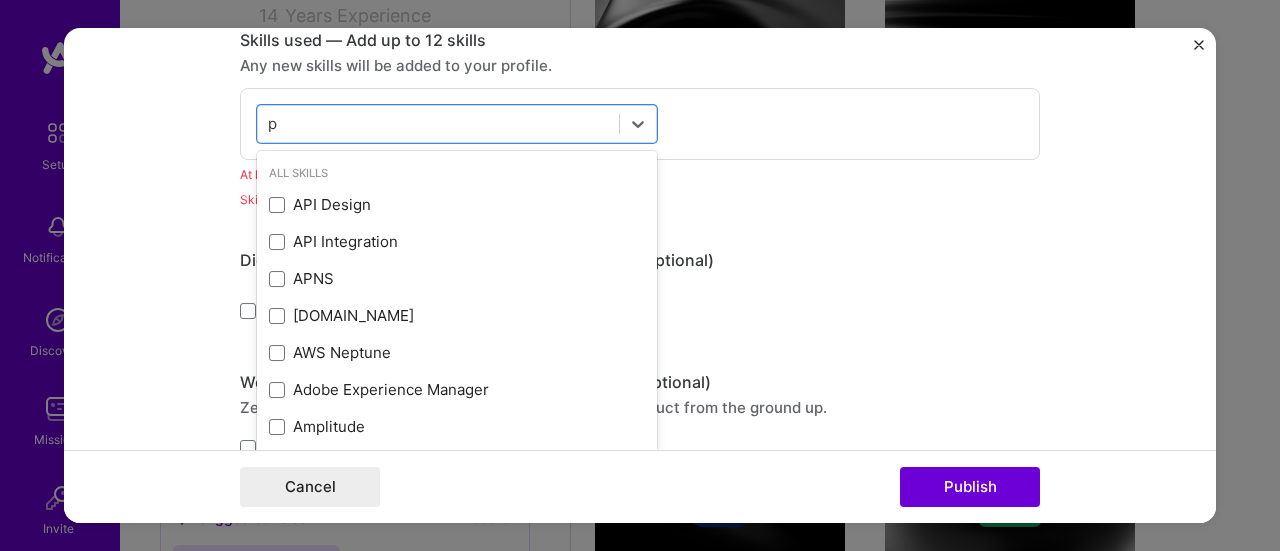 type 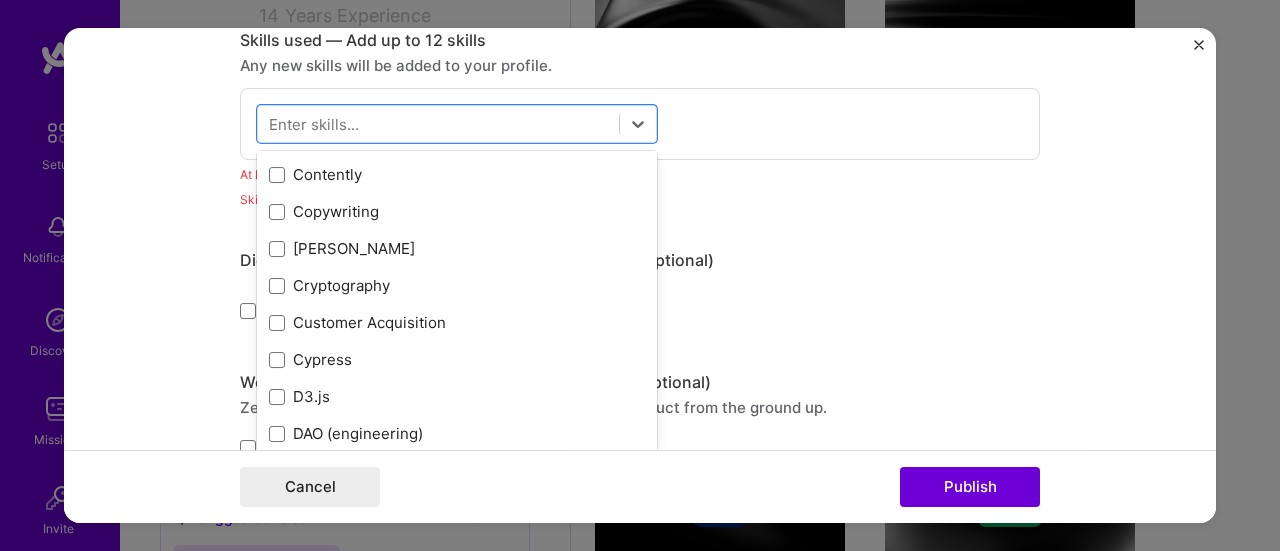 scroll, scrollTop: 2843, scrollLeft: 0, axis: vertical 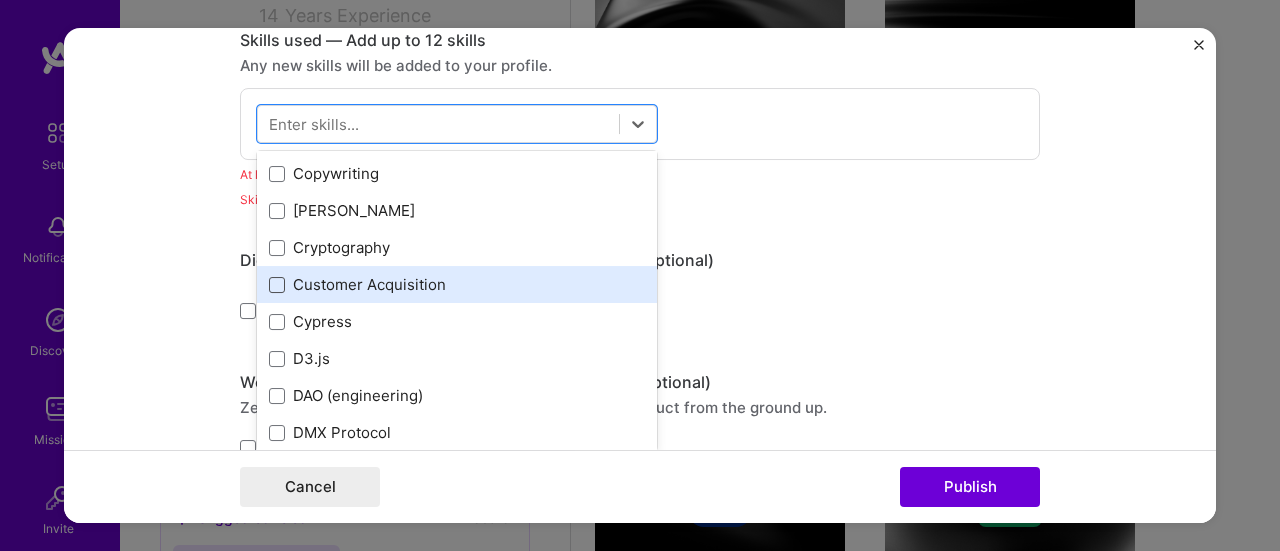 click at bounding box center [277, 285] 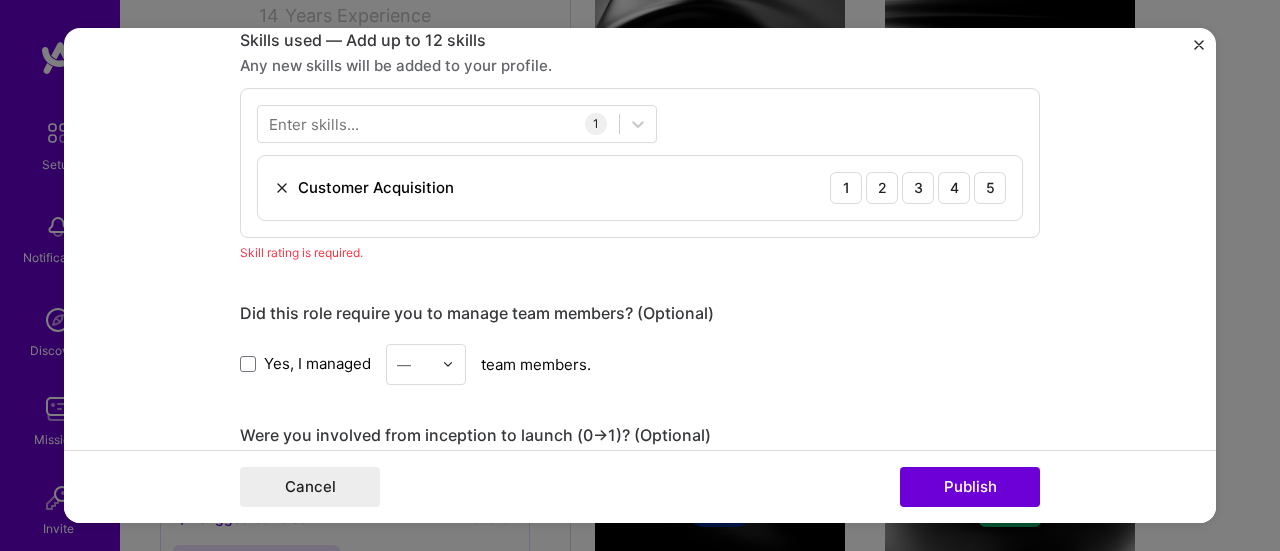 click on "Did this role require you to manage team members? (Optional) Yes, I managed — team members." at bounding box center [640, 344] 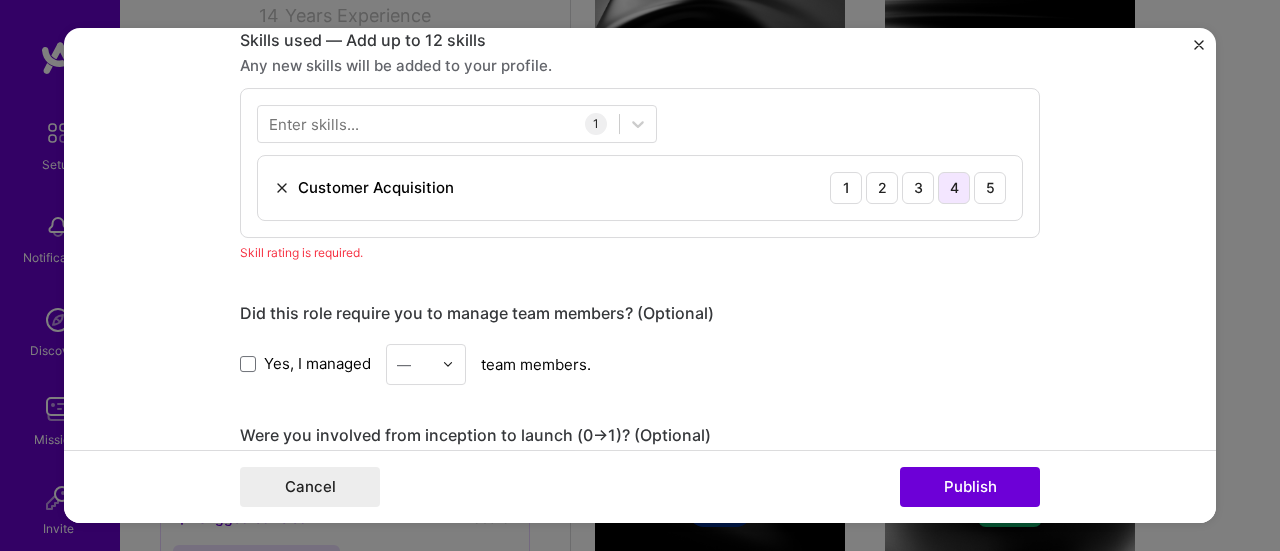 click on "4" at bounding box center [954, 188] 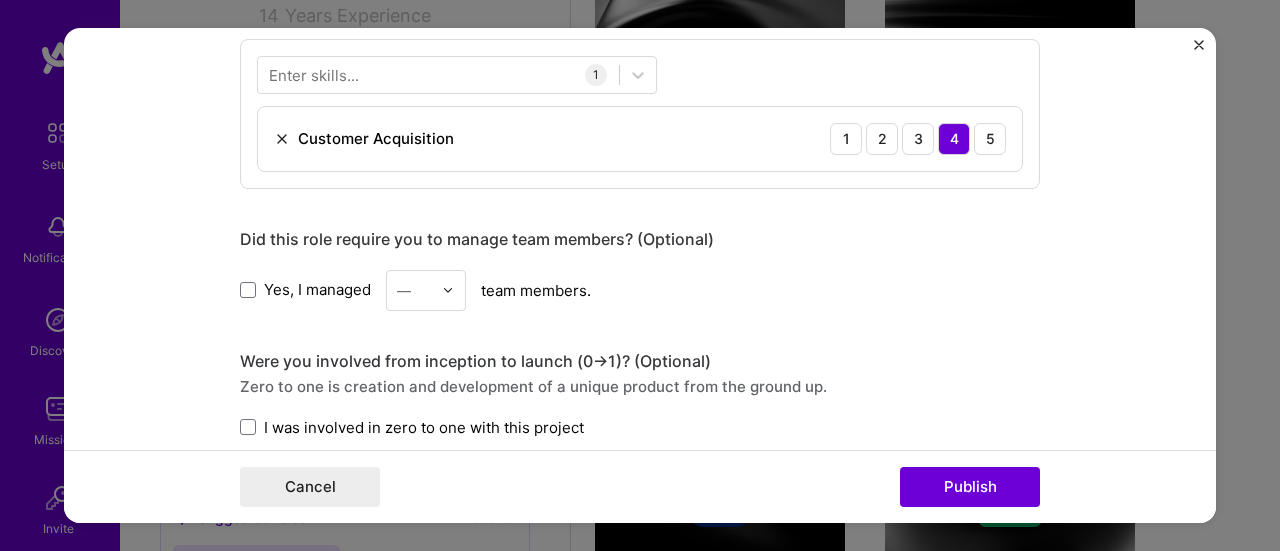 scroll, scrollTop: 1051, scrollLeft: 0, axis: vertical 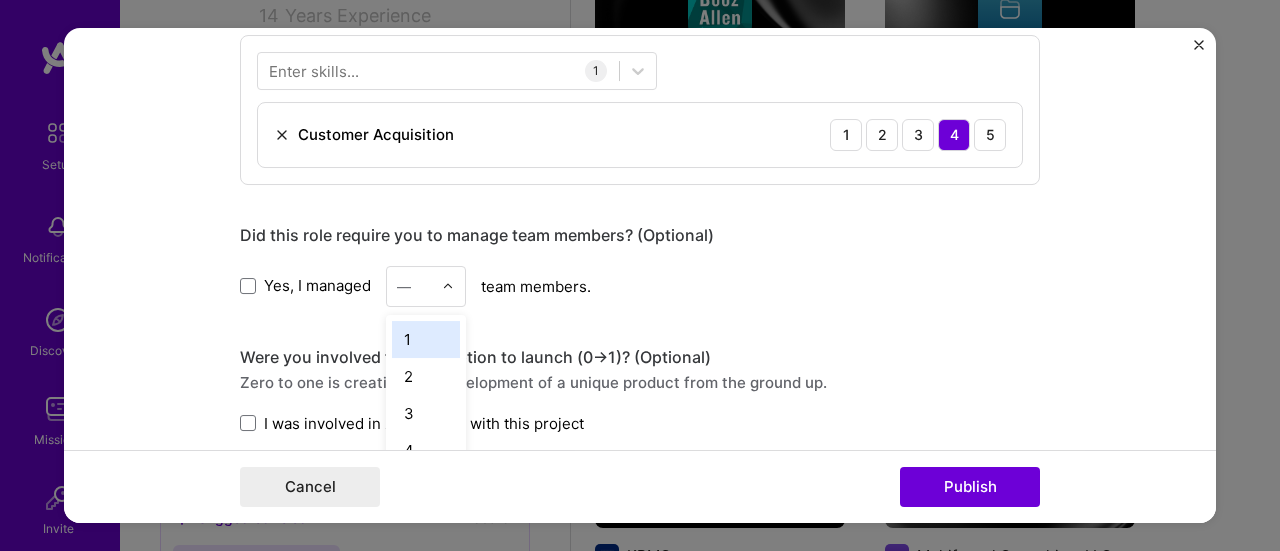 click on "—" at bounding box center [414, 286] 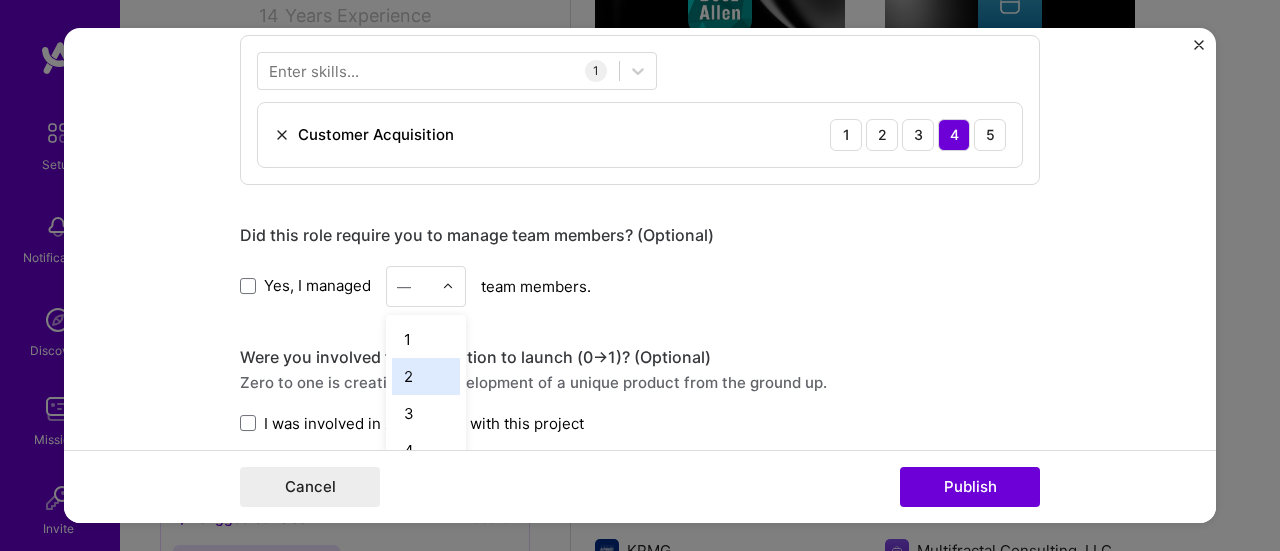 click on "2" at bounding box center (426, 376) 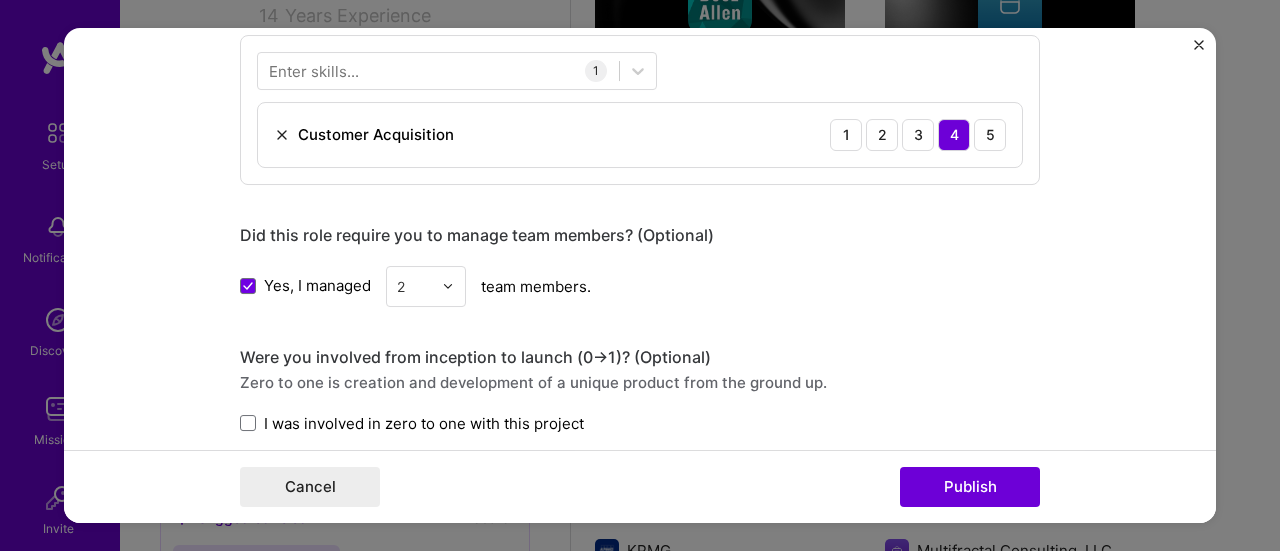 click on "Yes, I managed 2 team members." at bounding box center (640, 286) 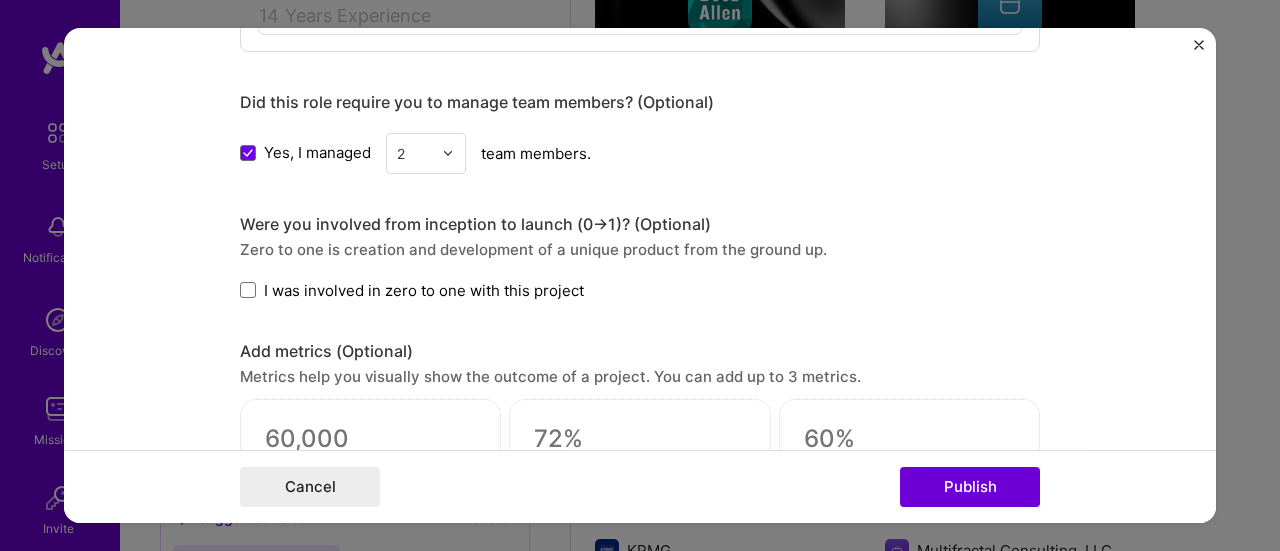scroll, scrollTop: 1185, scrollLeft: 0, axis: vertical 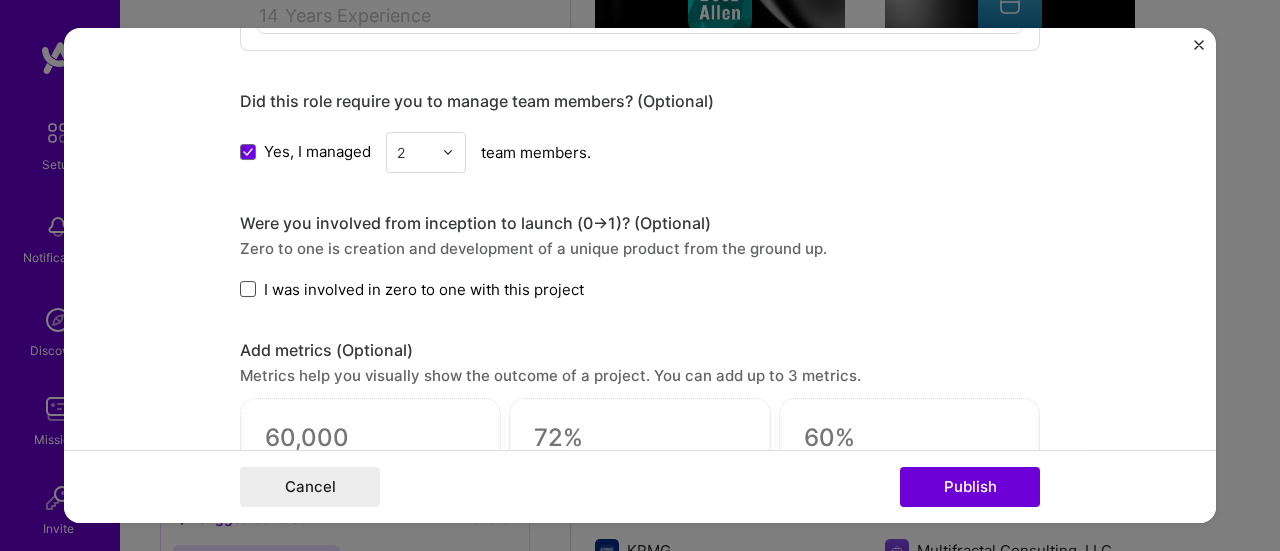 click at bounding box center [248, 289] 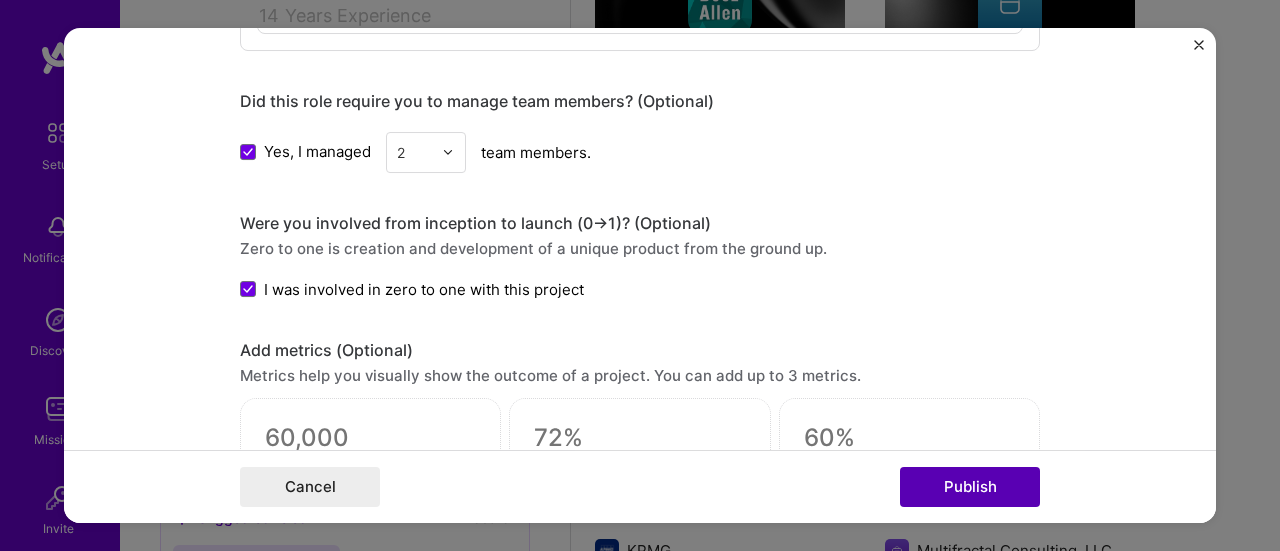 click on "Publish" at bounding box center [970, 487] 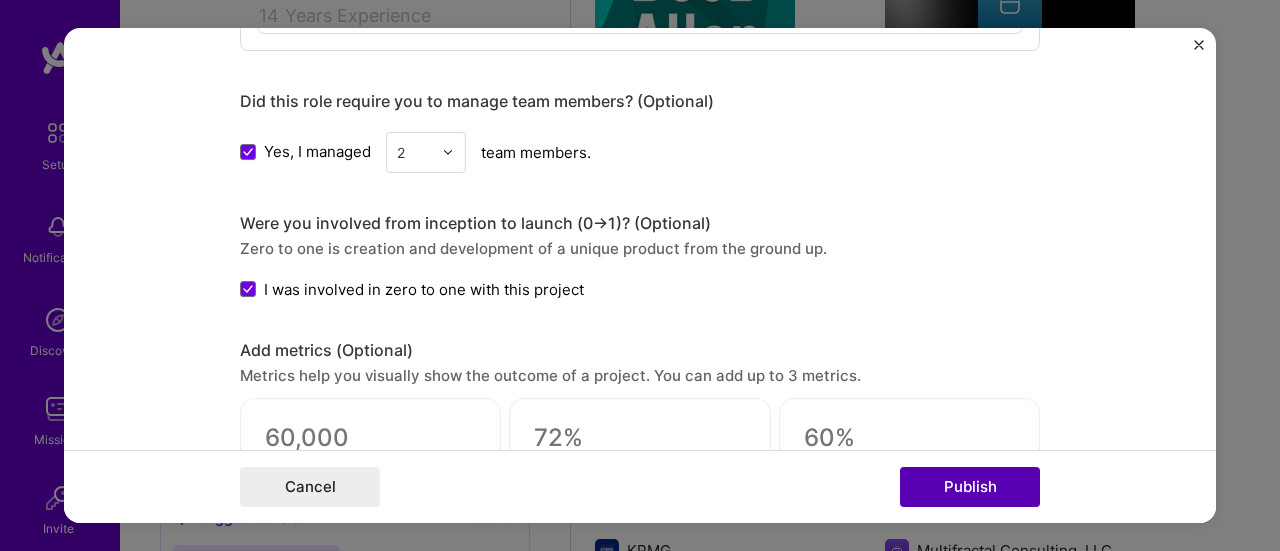 type 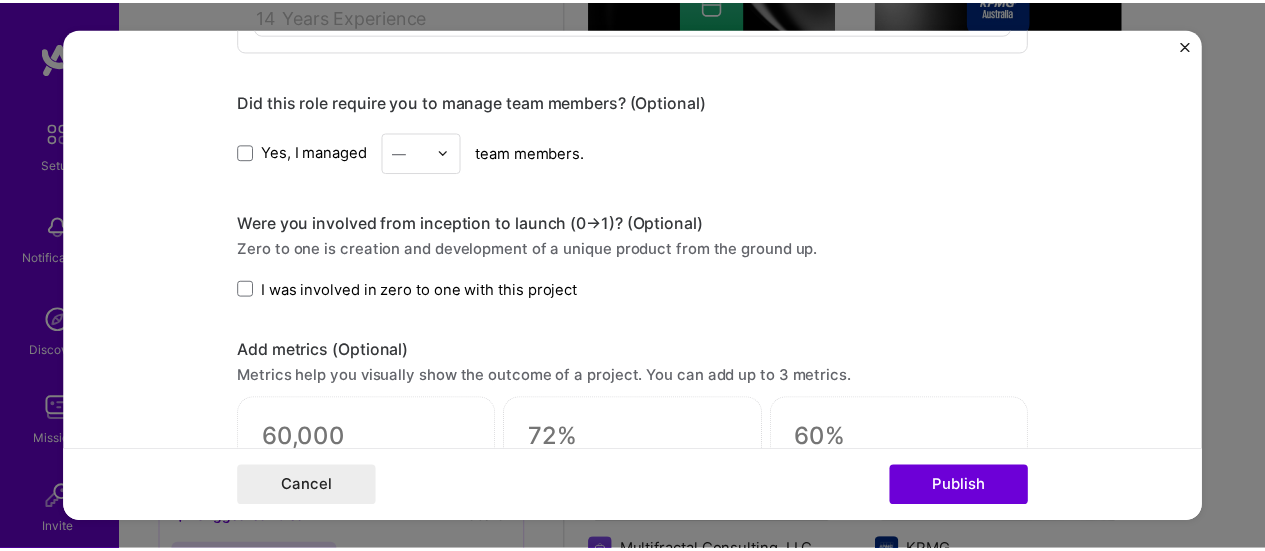 scroll, scrollTop: 1402, scrollLeft: 0, axis: vertical 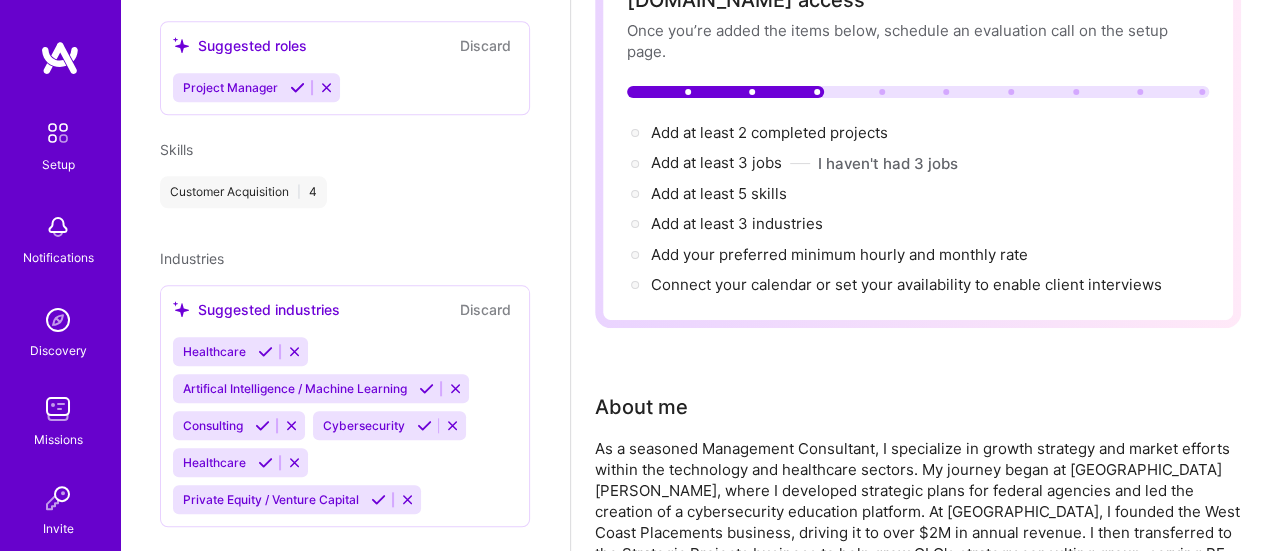 click at bounding box center [265, 351] 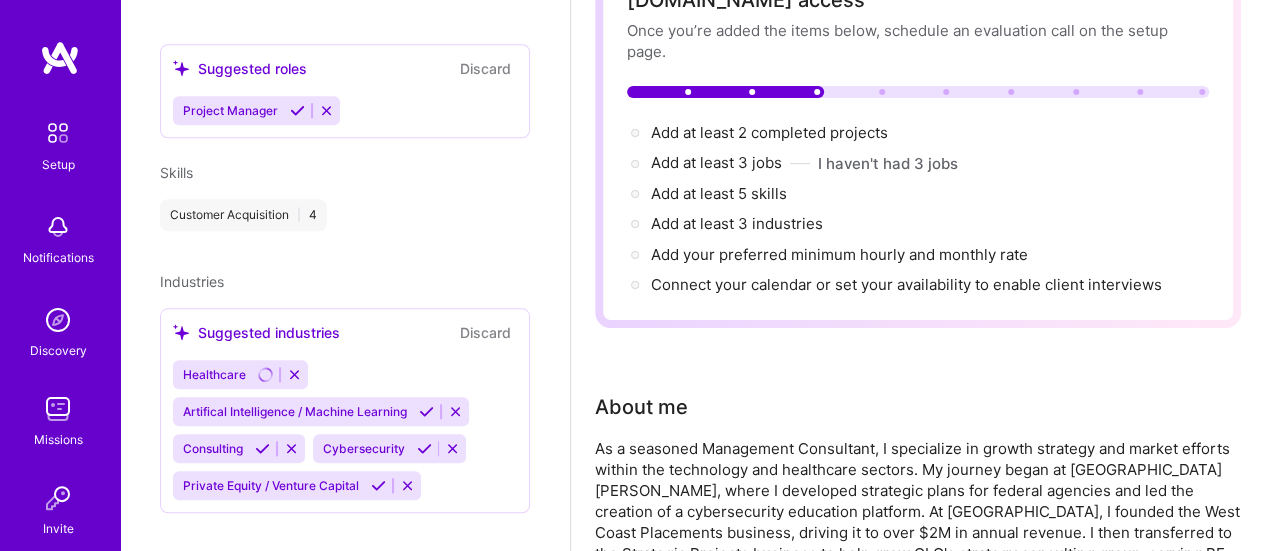 scroll, scrollTop: 792, scrollLeft: 0, axis: vertical 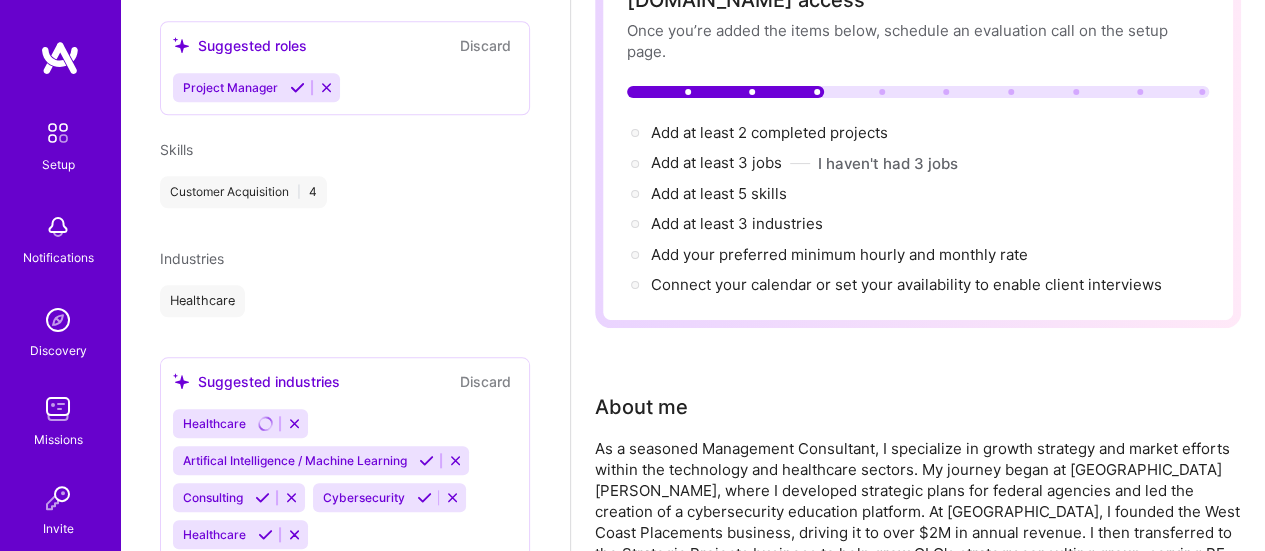 click on "Cybersecurity" at bounding box center [362, 497] 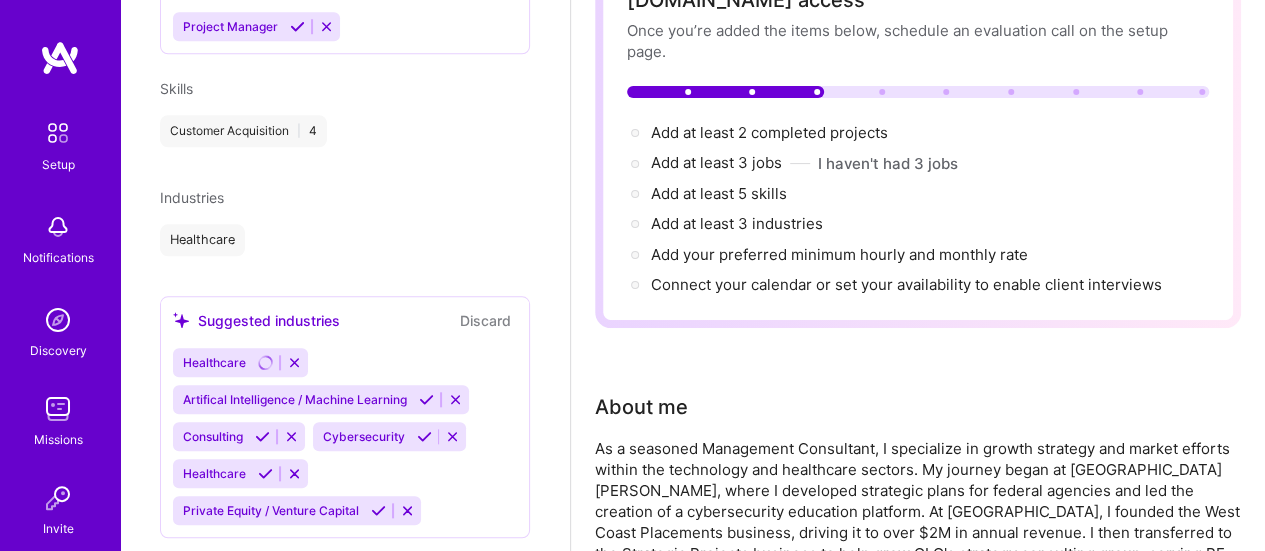 scroll, scrollTop: 854, scrollLeft: 0, axis: vertical 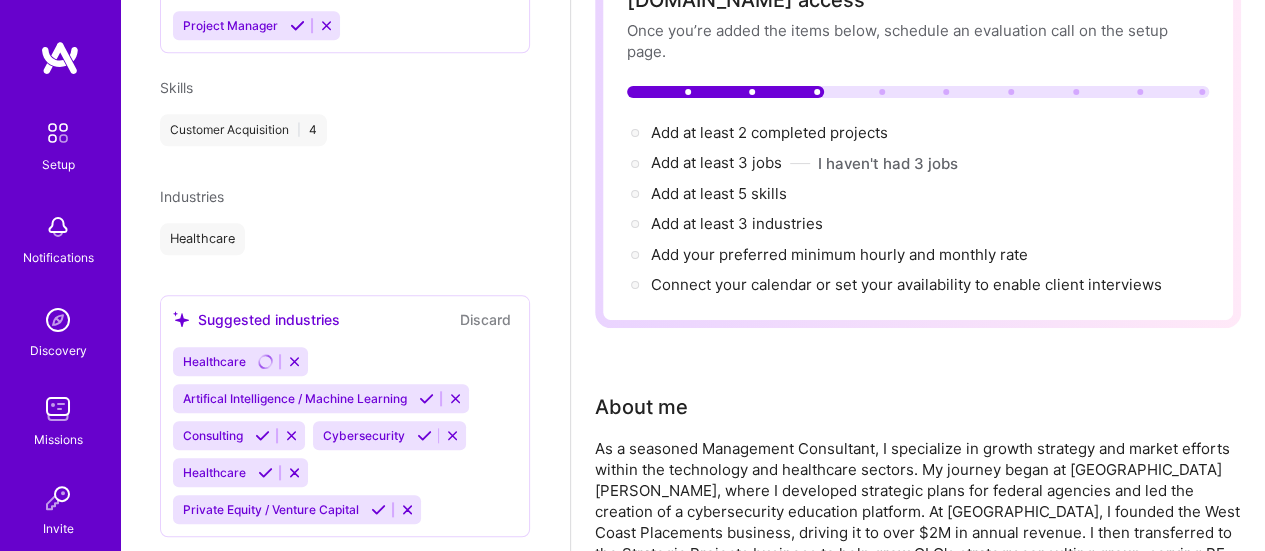 click at bounding box center (378, 509) 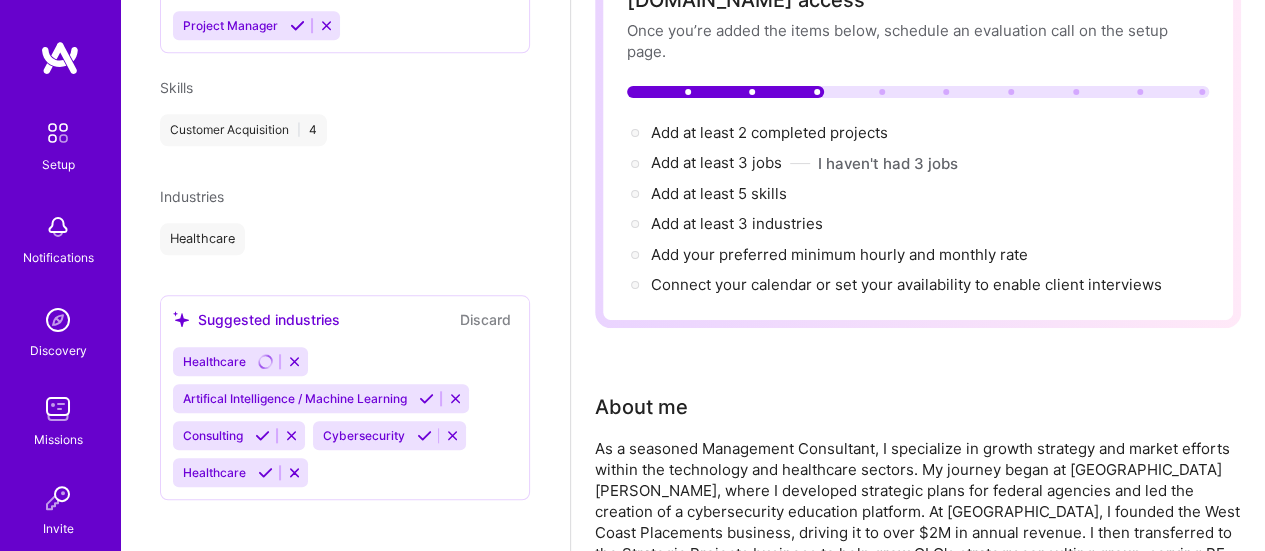 scroll, scrollTop: 840, scrollLeft: 0, axis: vertical 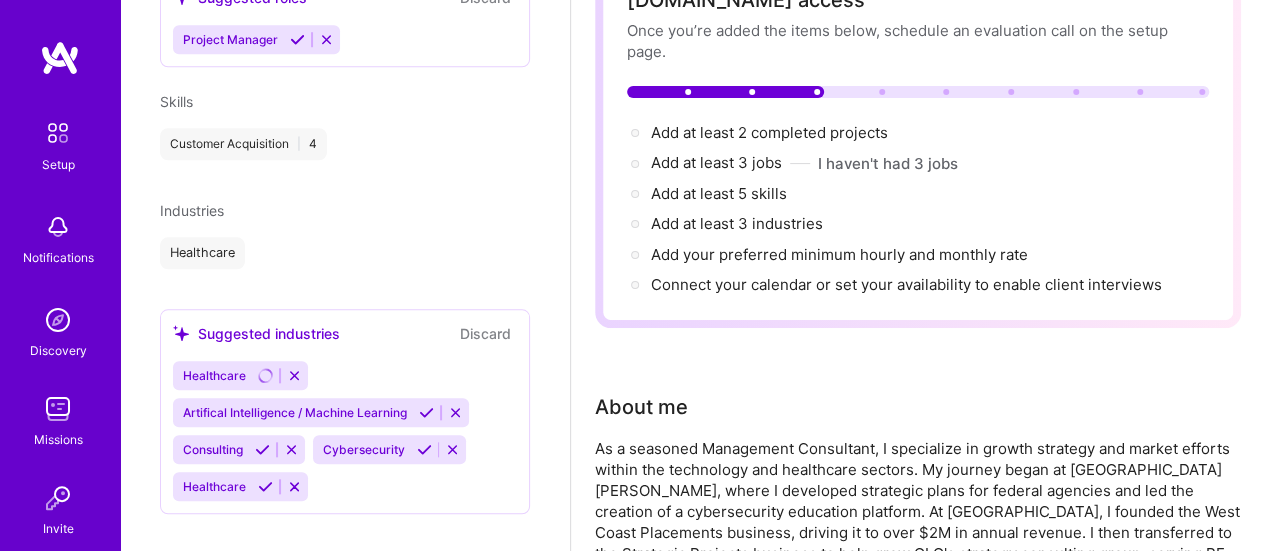 click at bounding box center [452, 449] 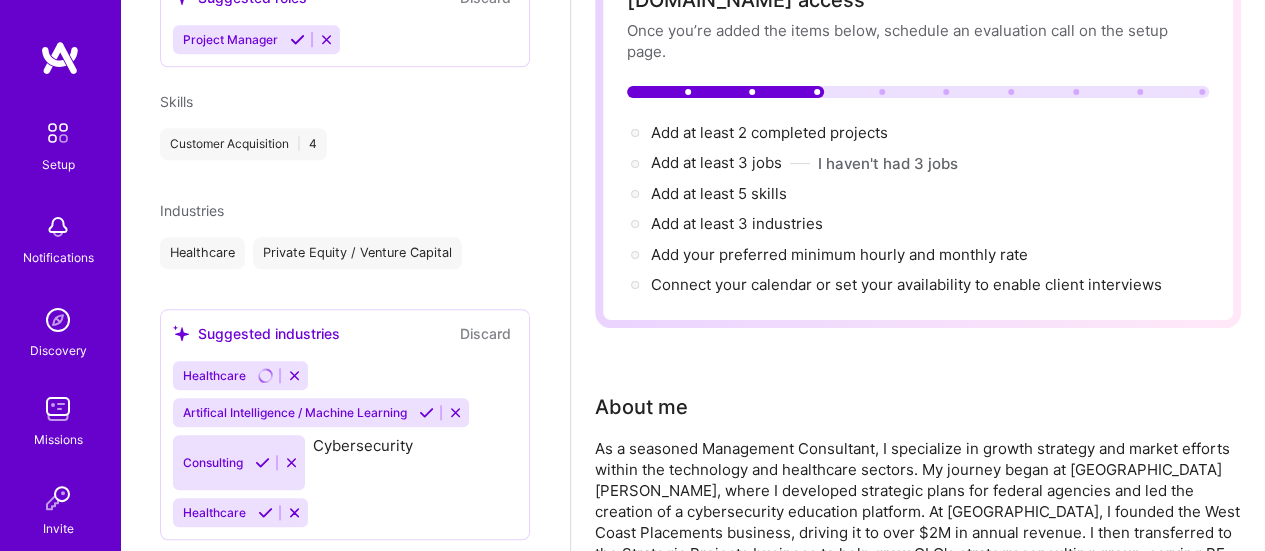 scroll, scrollTop: 803, scrollLeft: 0, axis: vertical 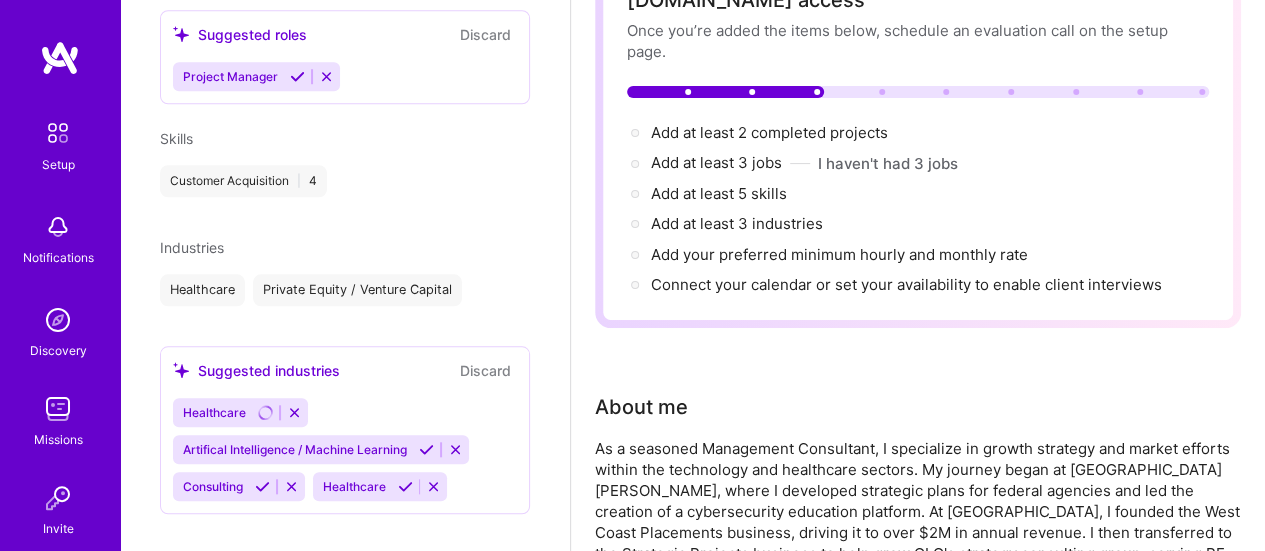 click at bounding box center [455, 449] 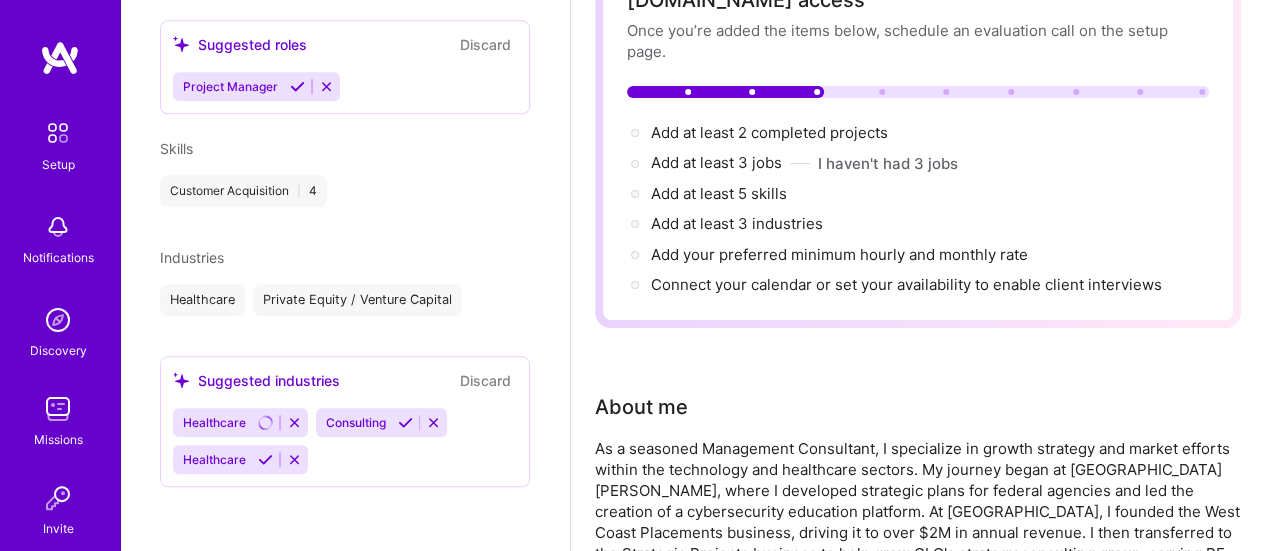 scroll, scrollTop: 766, scrollLeft: 0, axis: vertical 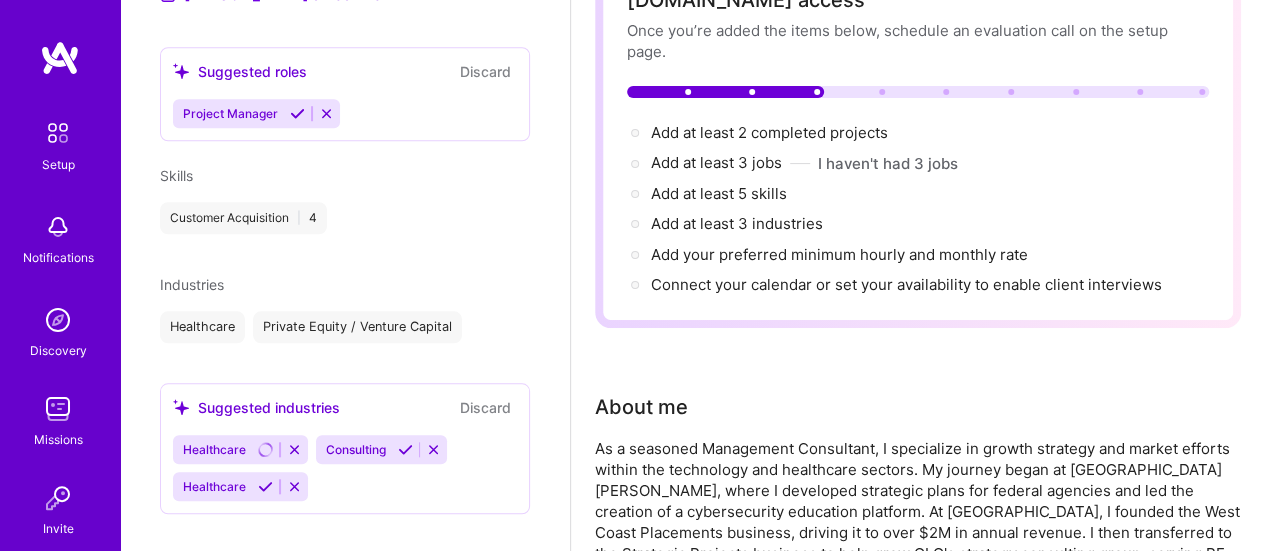 click on "Healthcare Consulting Healthcare" at bounding box center [345, 468] 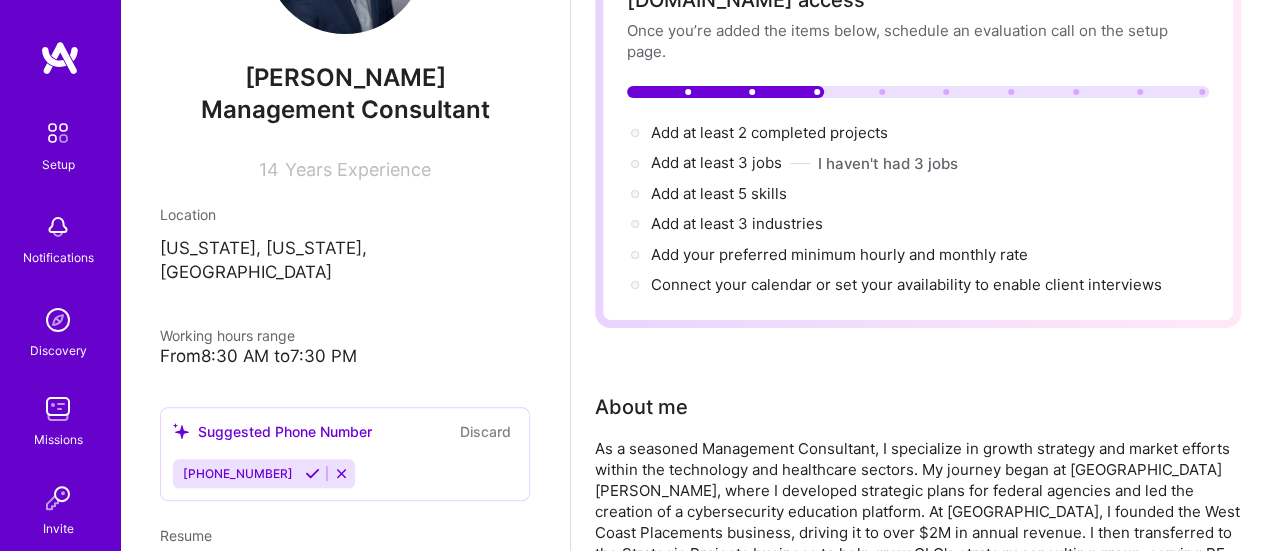 scroll, scrollTop: 0, scrollLeft: 0, axis: both 